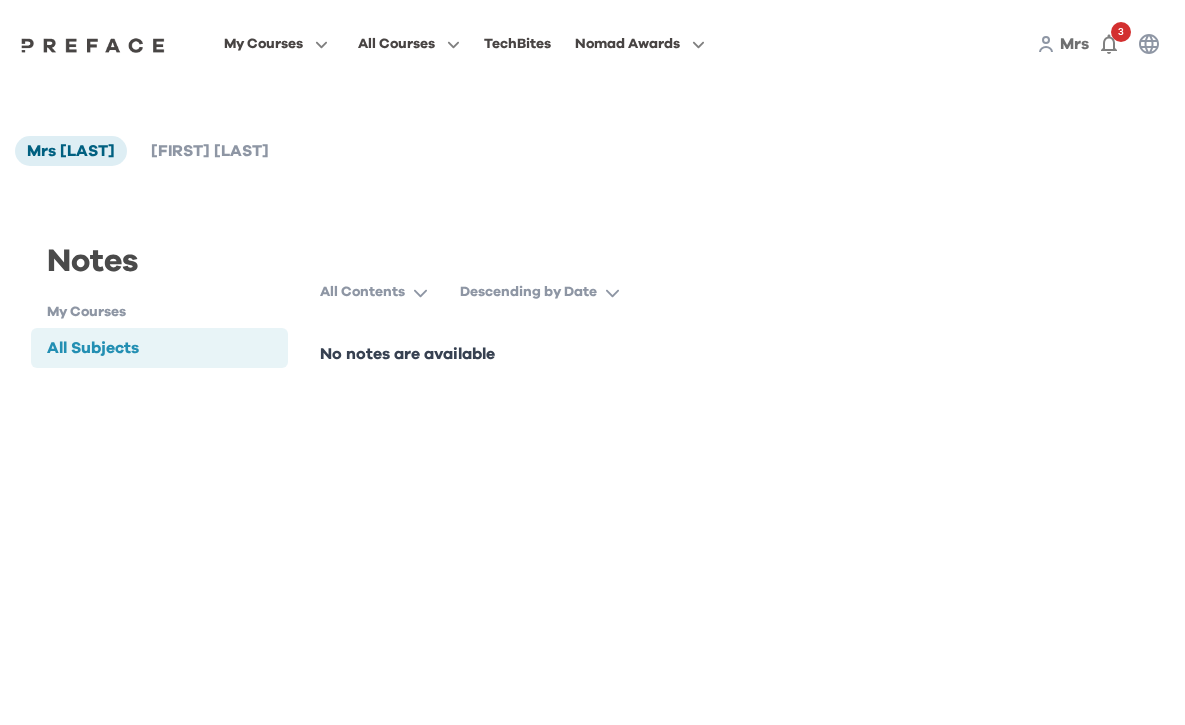 scroll, scrollTop: 0, scrollLeft: 0, axis: both 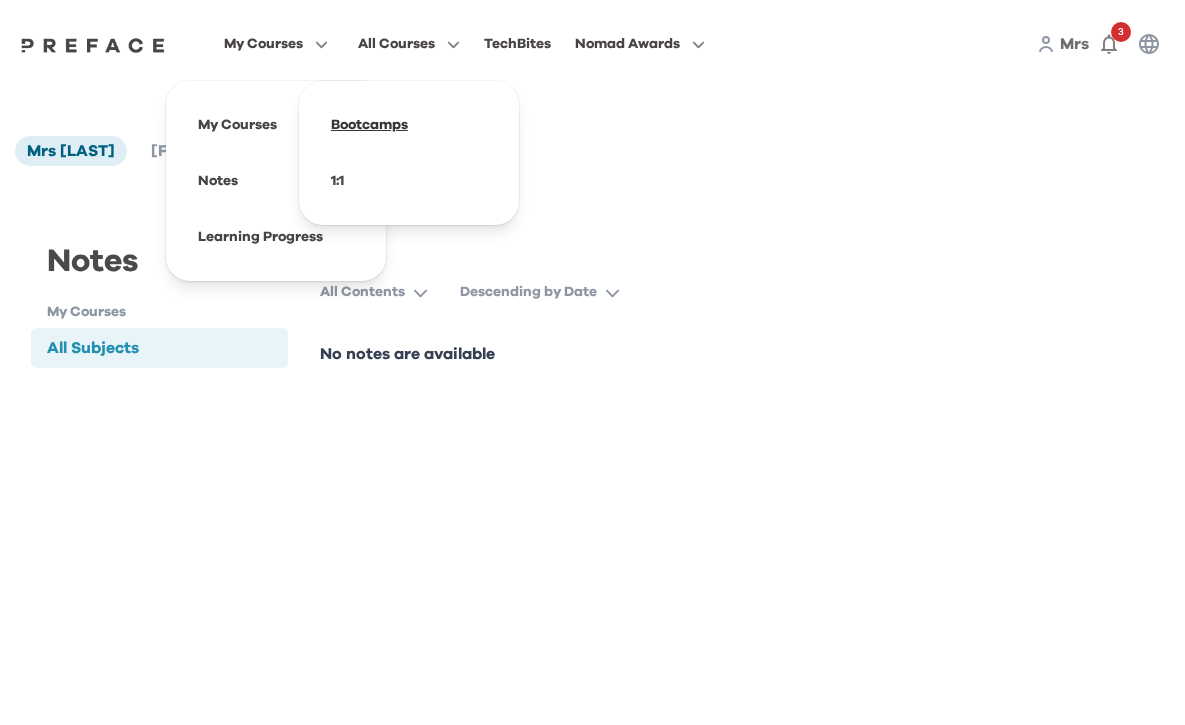 click at bounding box center [409, 125] 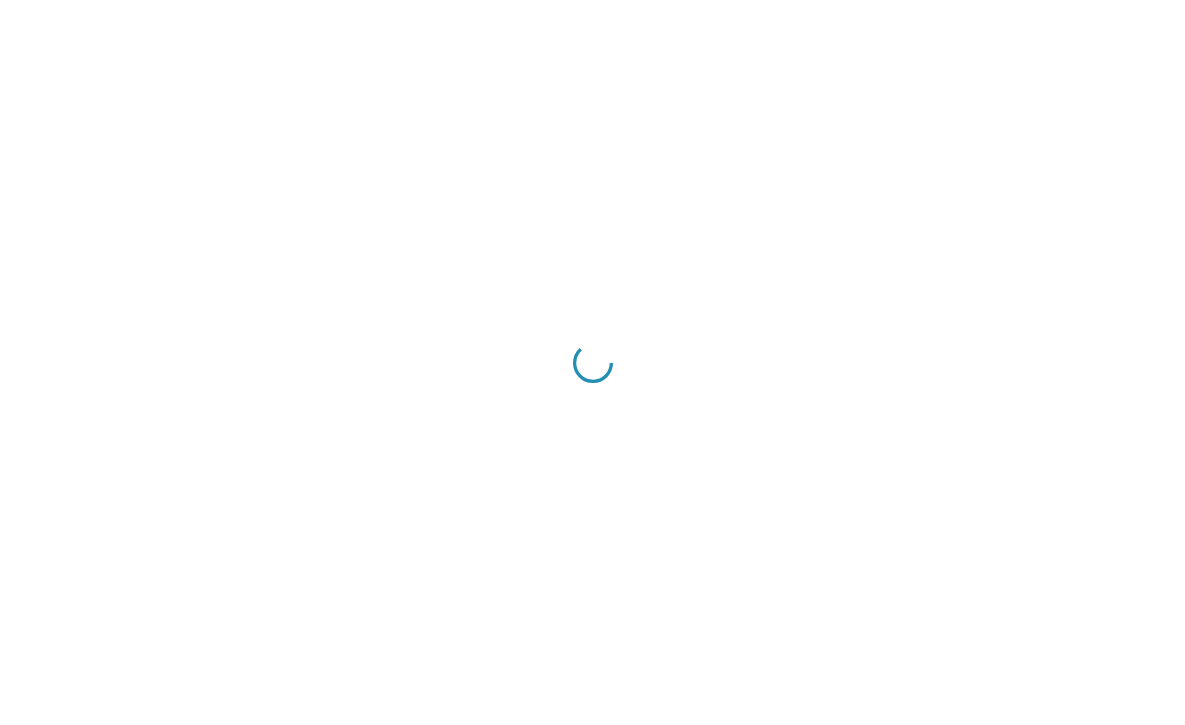 scroll, scrollTop: 0, scrollLeft: 0, axis: both 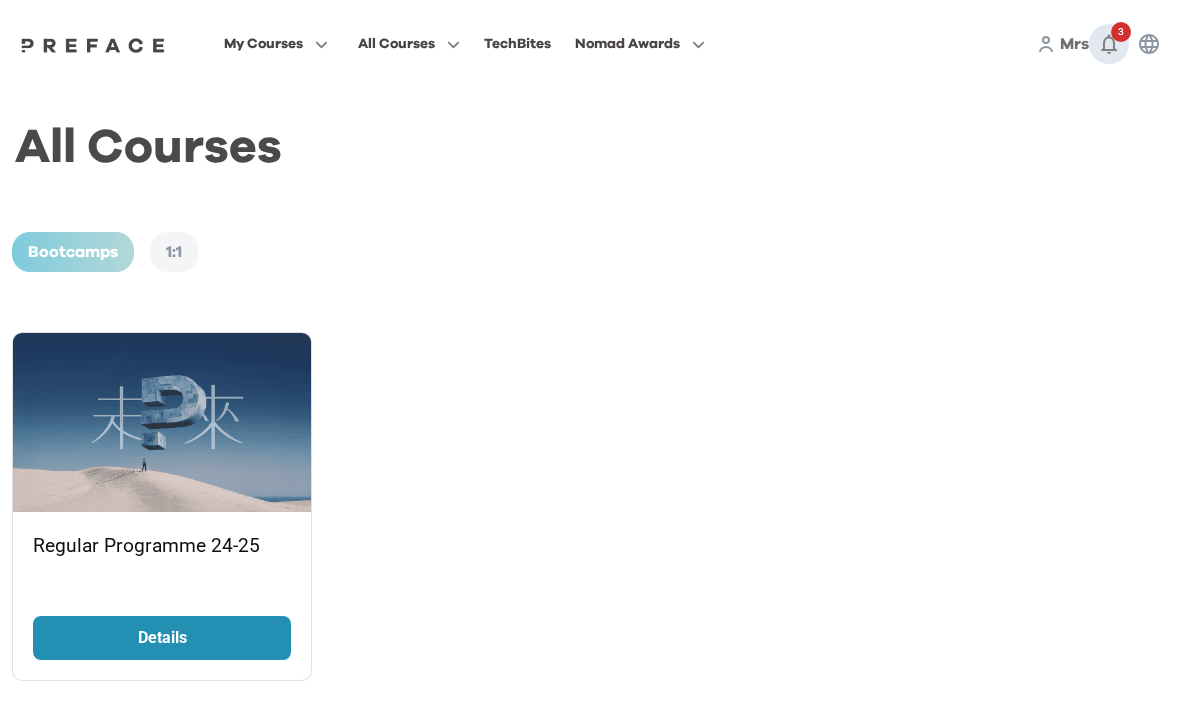 click 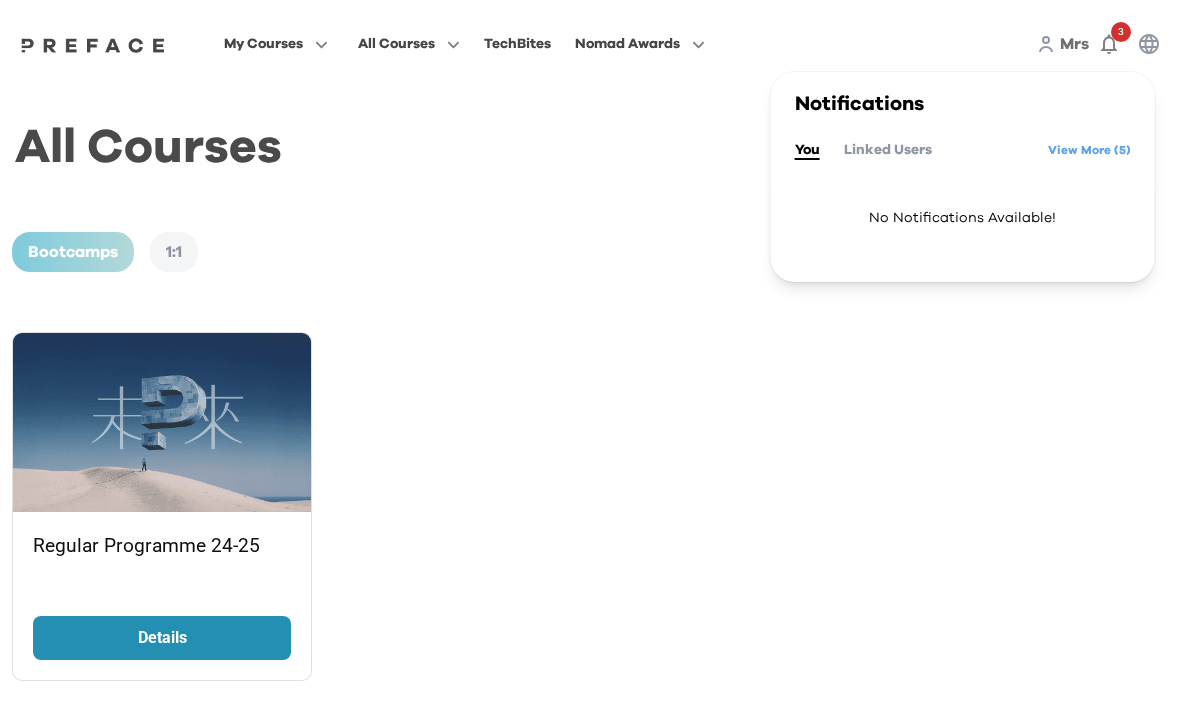 click on "Linked Users" at bounding box center (888, 150) 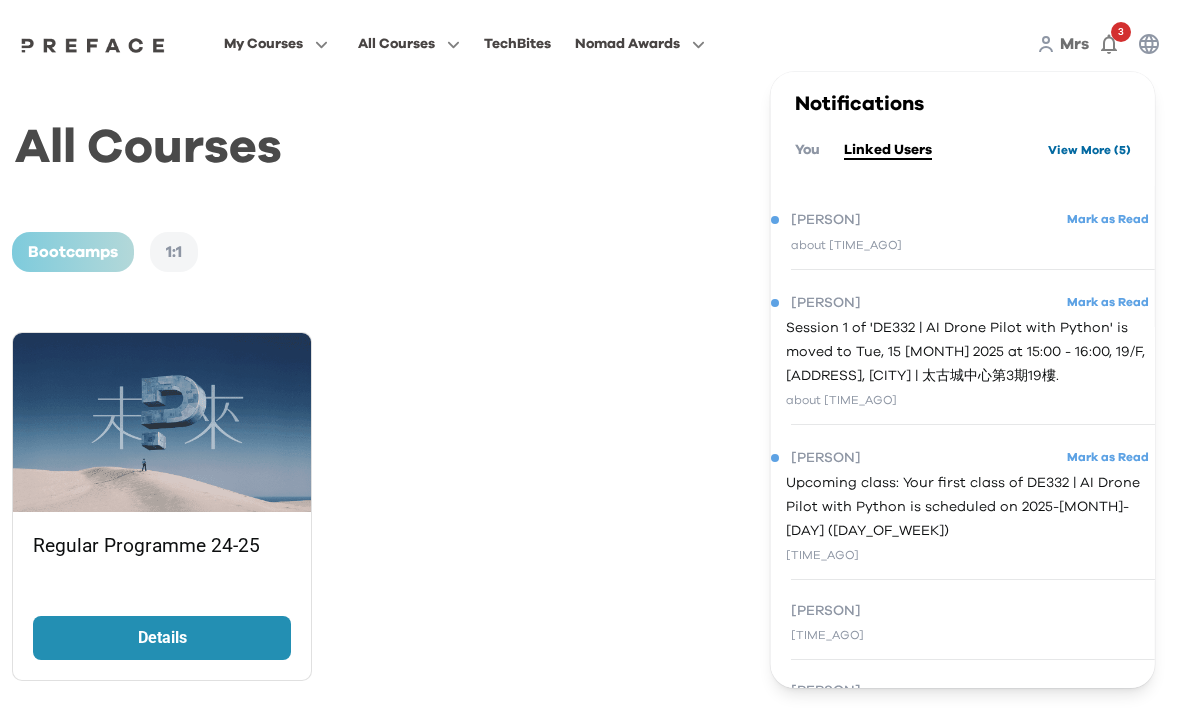click on "View More ( 5 )" at bounding box center (1089, 150) 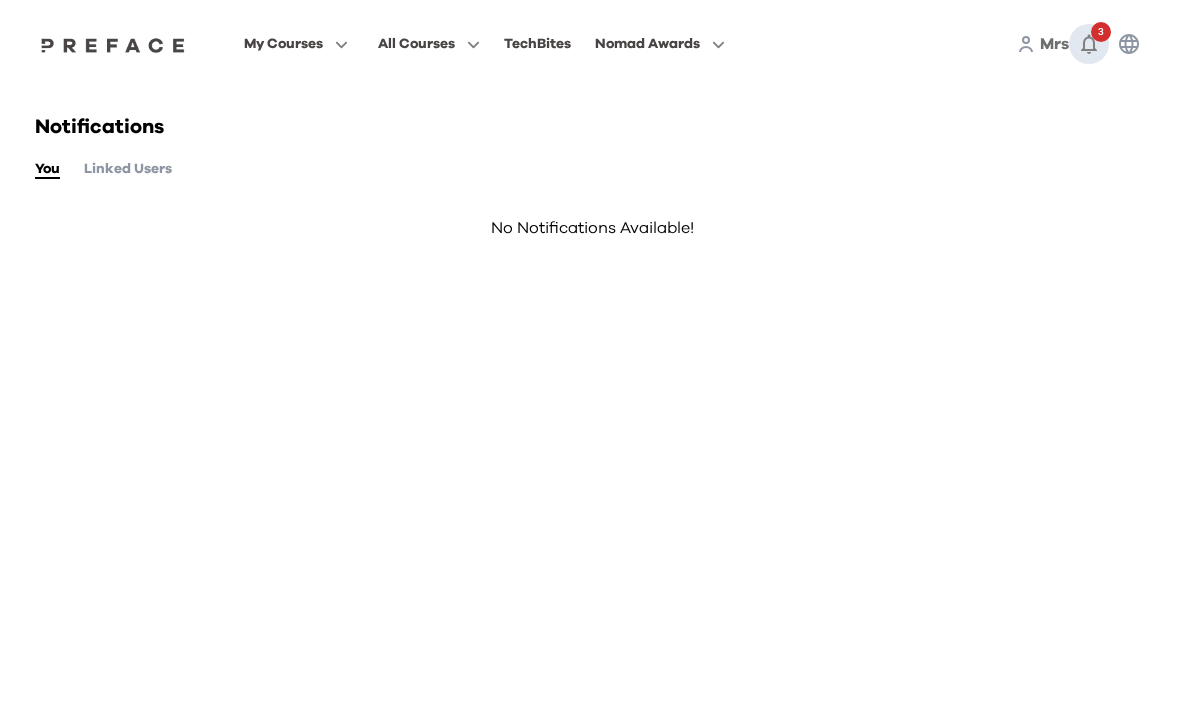 click 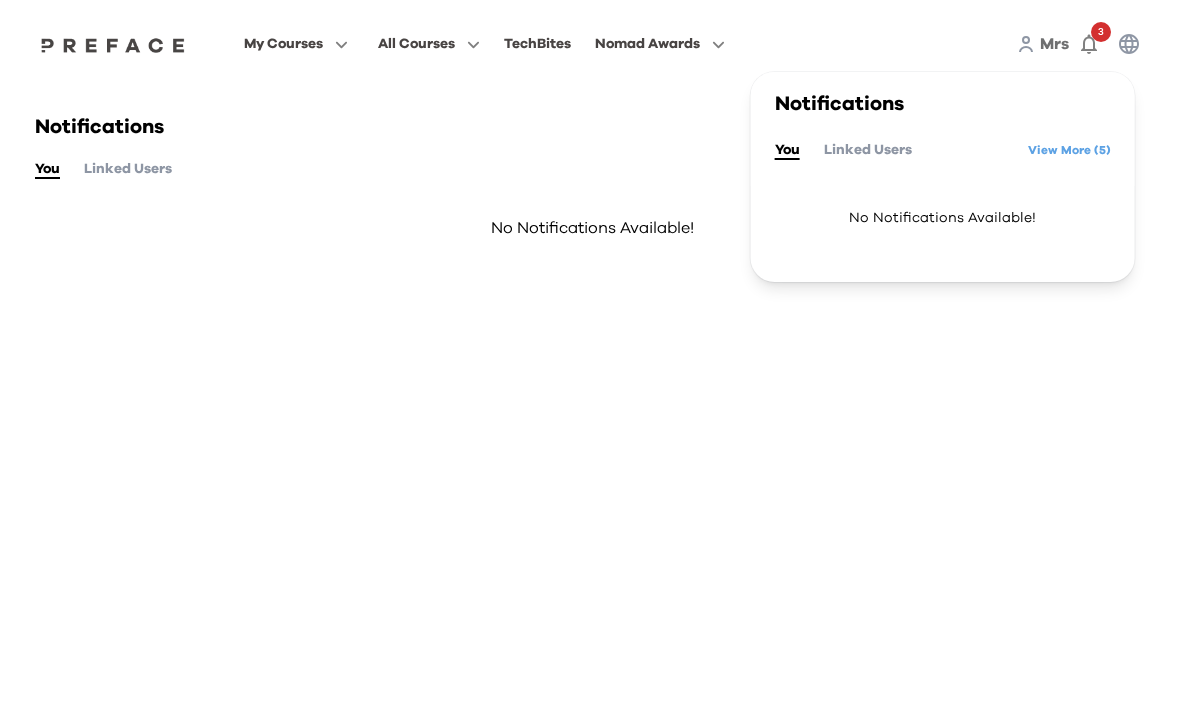 click on "You Linked Users View More ( 5 )" at bounding box center (943, 150) 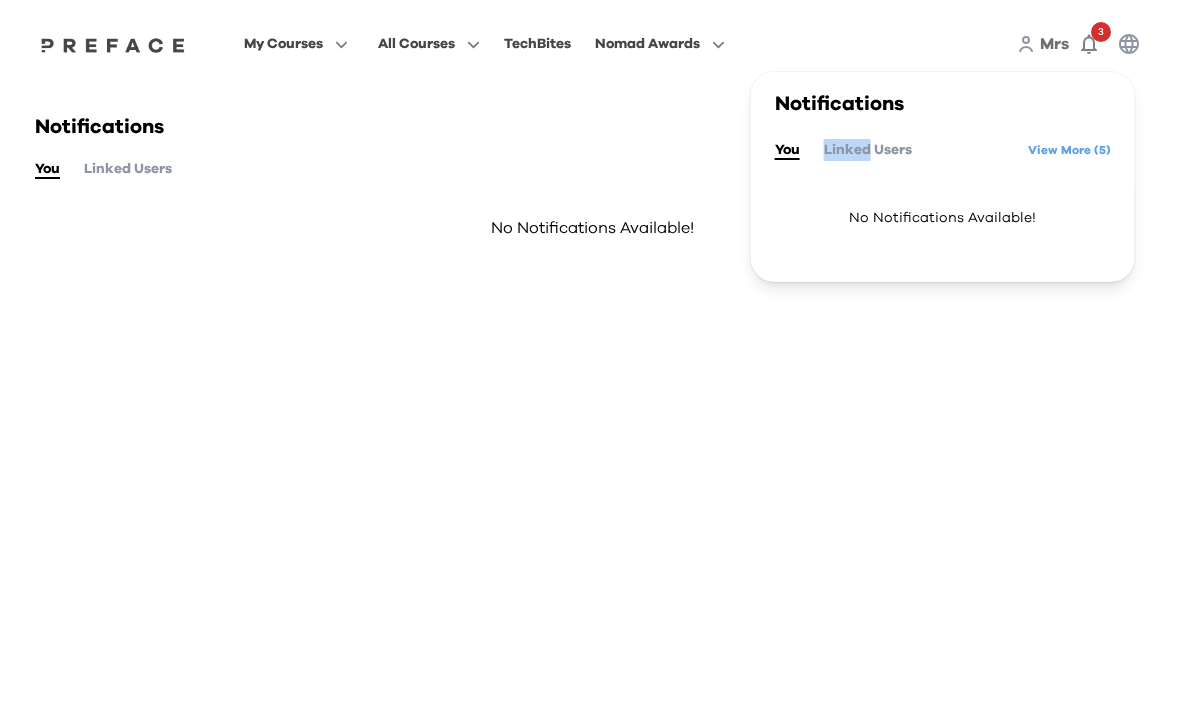 click on "You Linked Users View More ( 5 )" at bounding box center [943, 150] 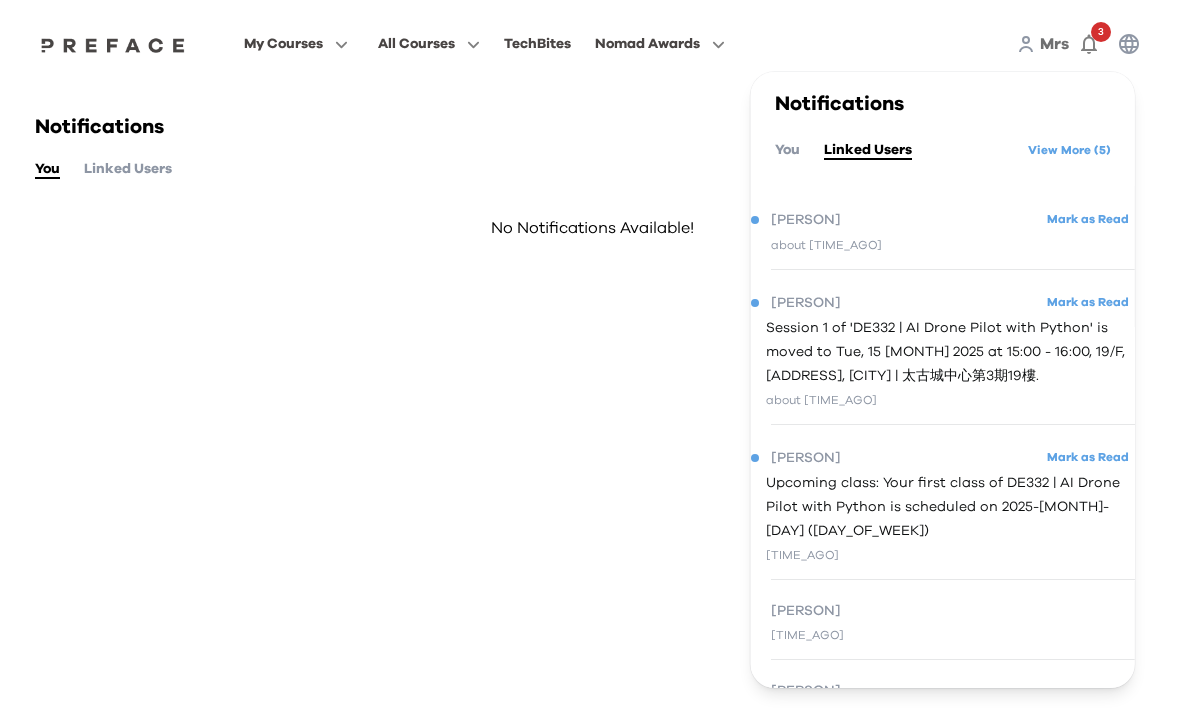 click on "about 6 hours ago" at bounding box center (943, 245) 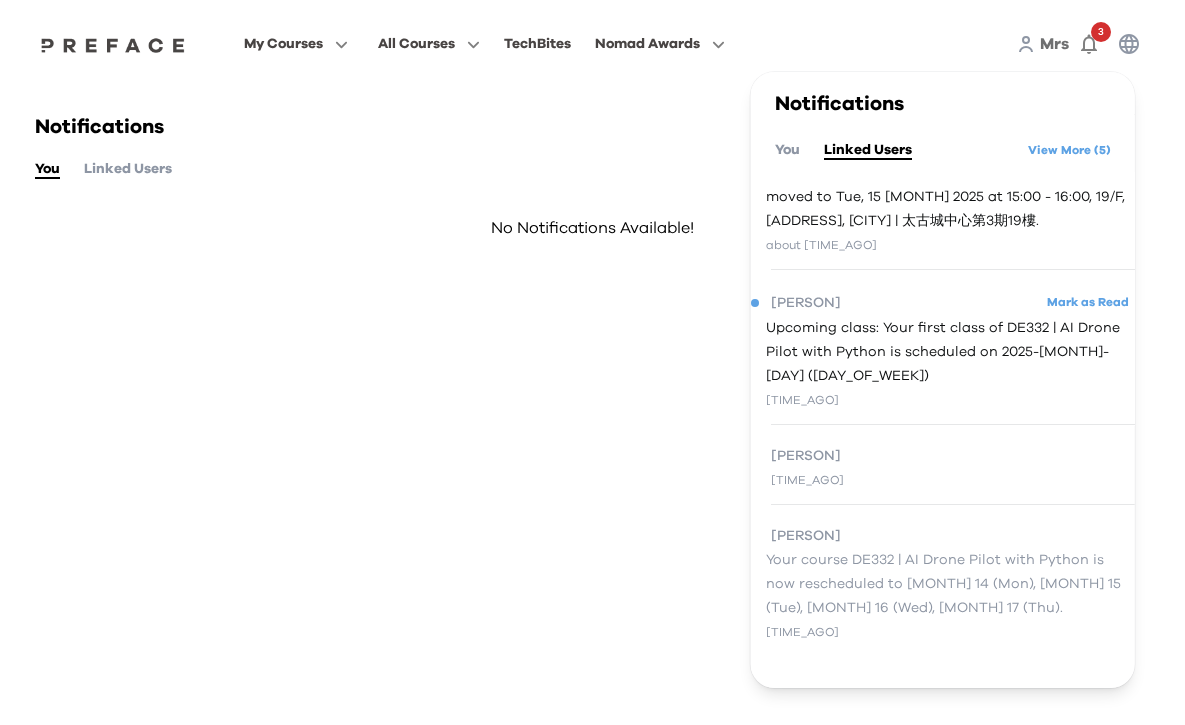 scroll, scrollTop: 155, scrollLeft: 0, axis: vertical 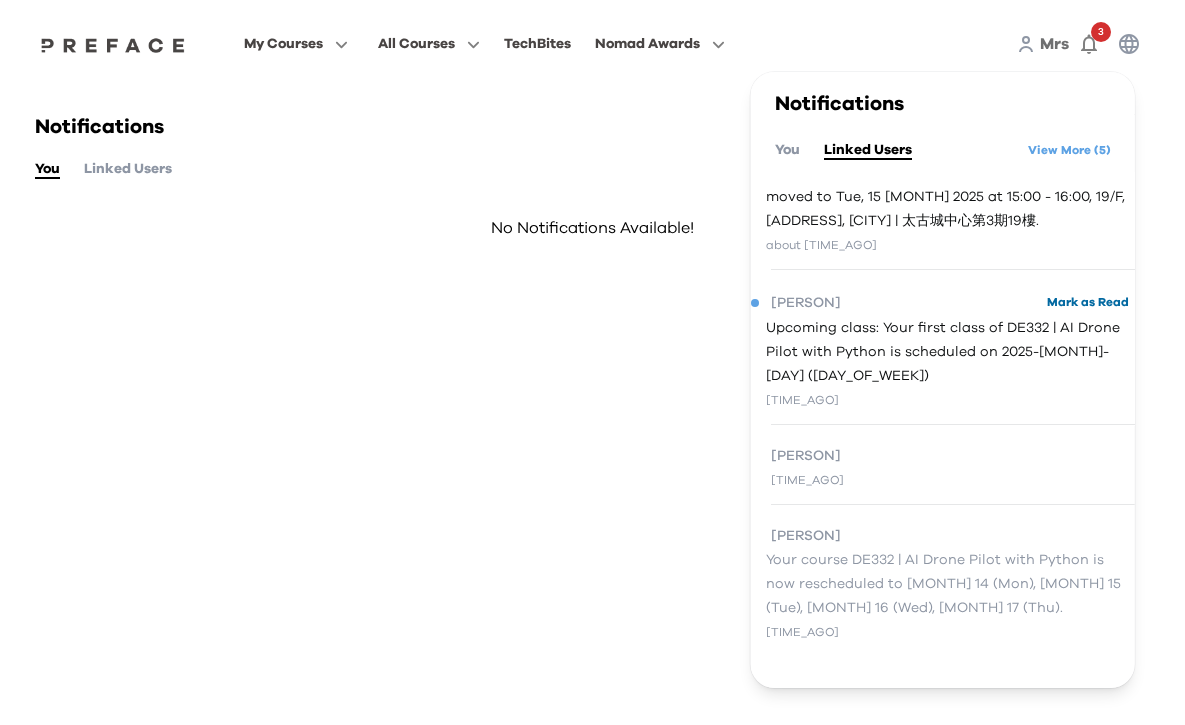 click on "Mark as Read" at bounding box center (1088, 302) 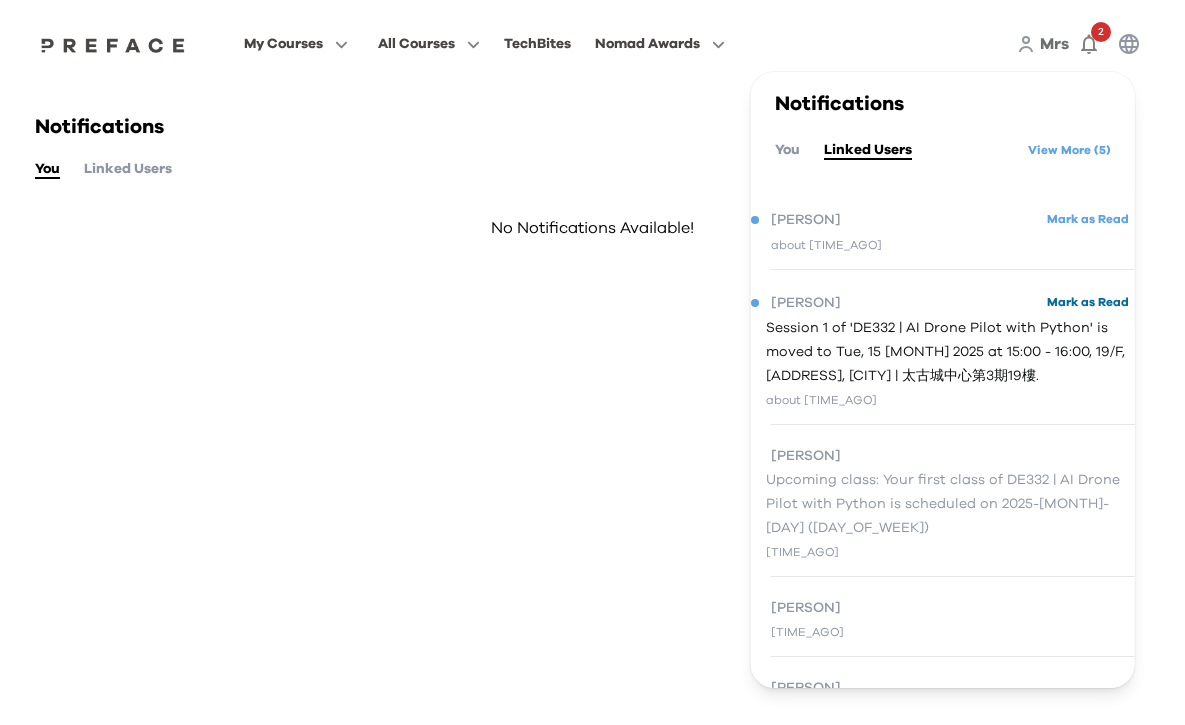 scroll, scrollTop: 0, scrollLeft: 0, axis: both 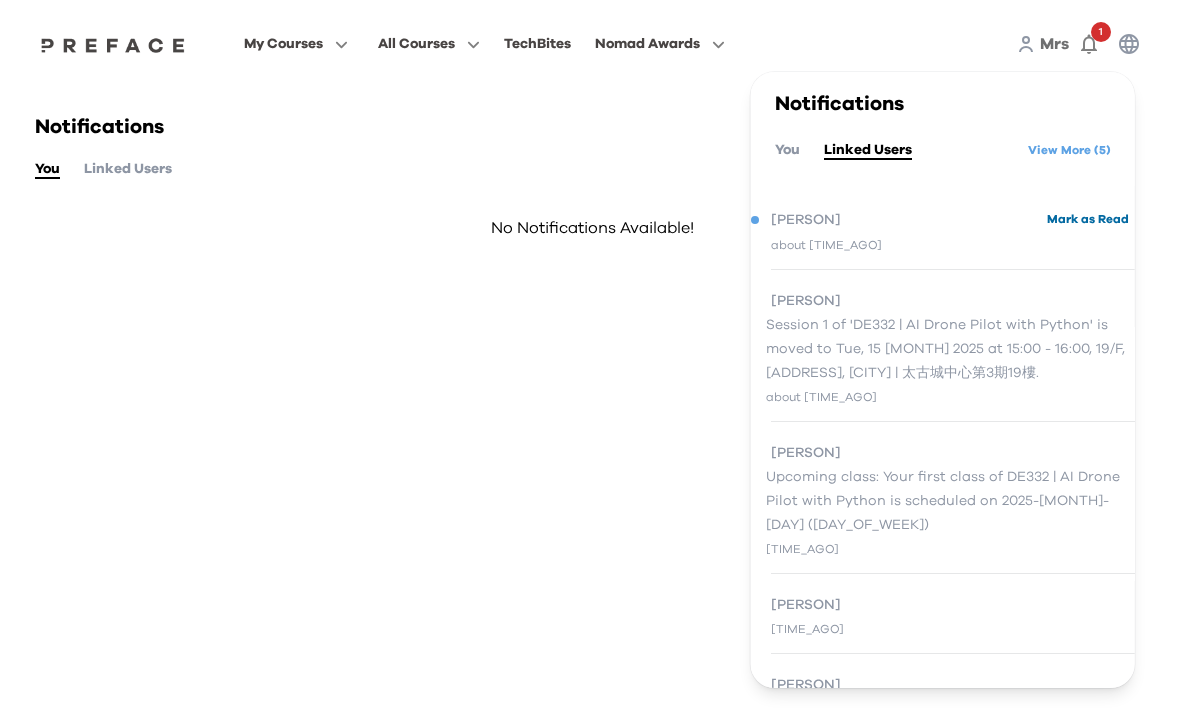 click on "Mark as Read" at bounding box center (1088, 219) 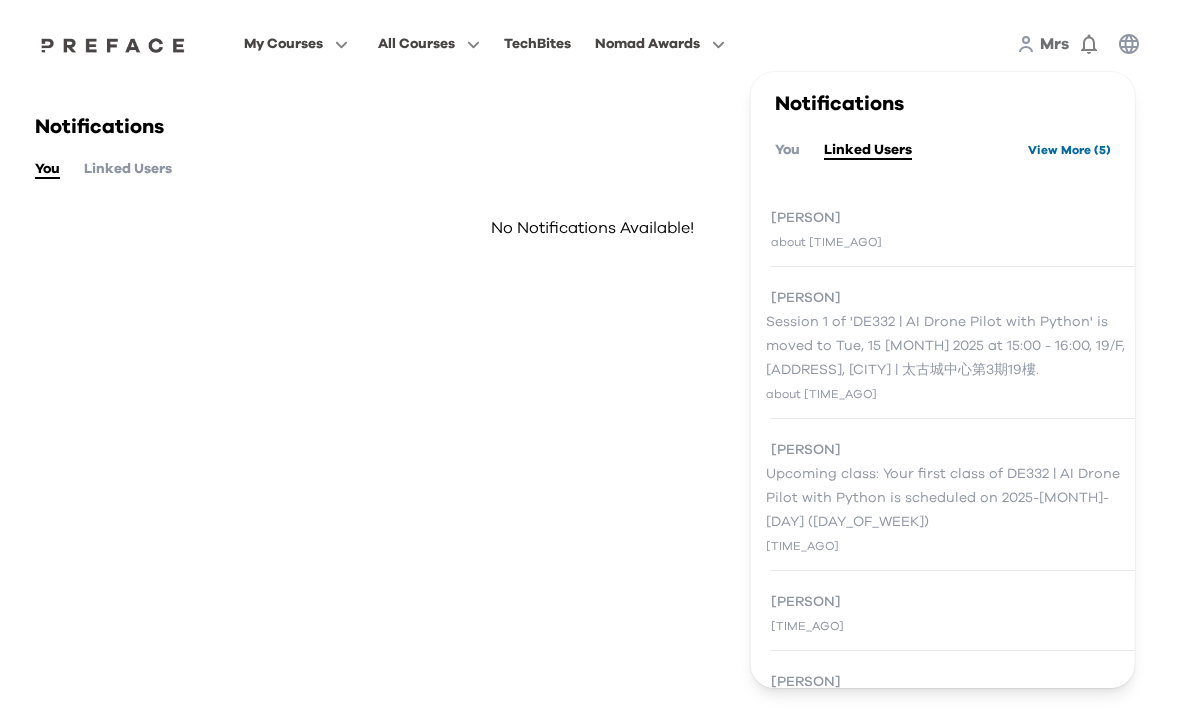 click on "View More ( 5 )" at bounding box center [1069, 150] 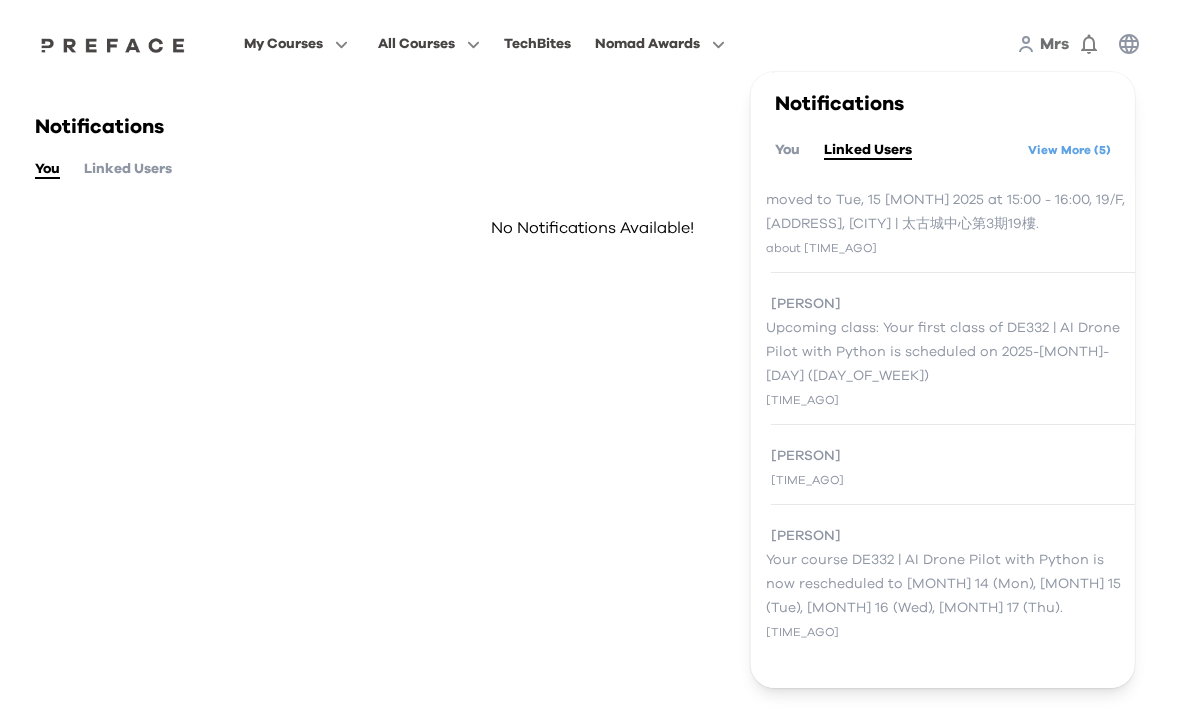 scroll, scrollTop: 157, scrollLeft: 0, axis: vertical 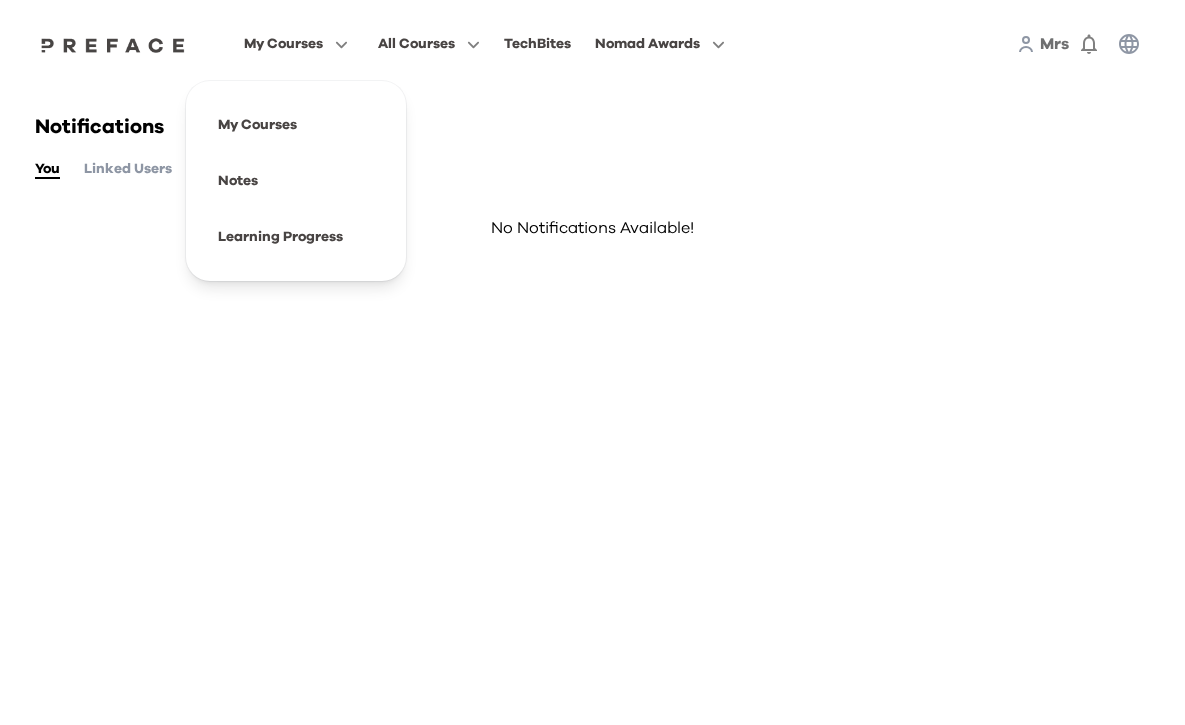 click 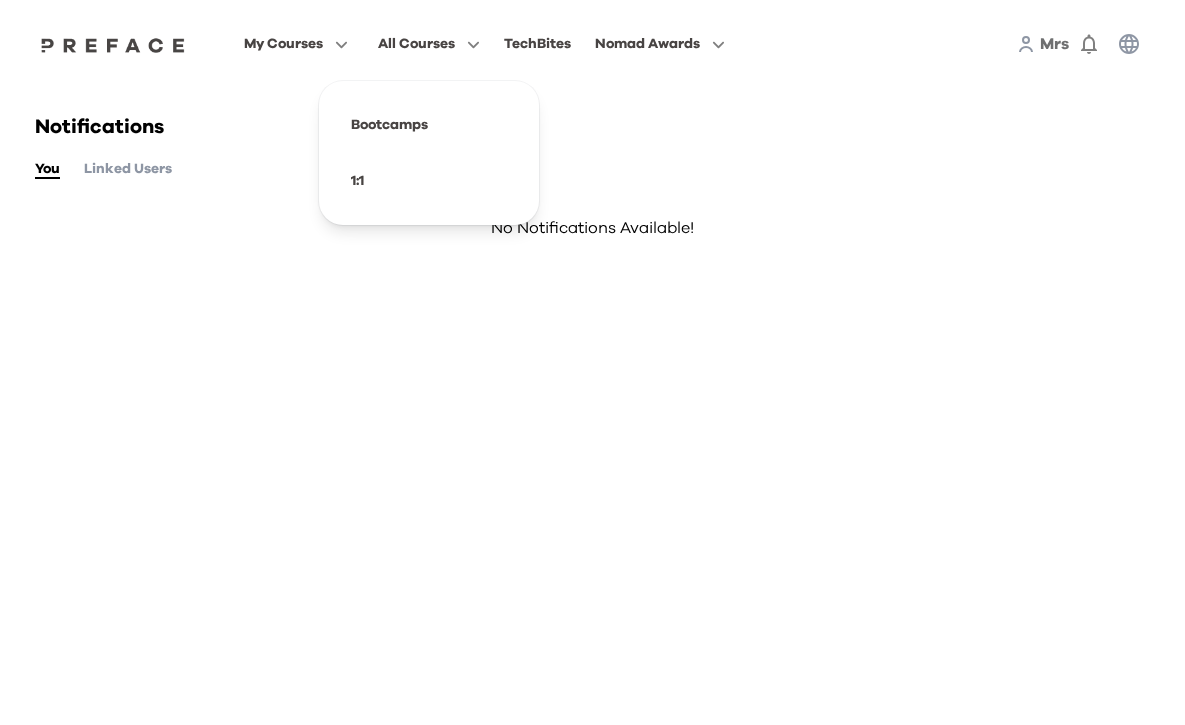 click on "All Courses" at bounding box center (416, 44) 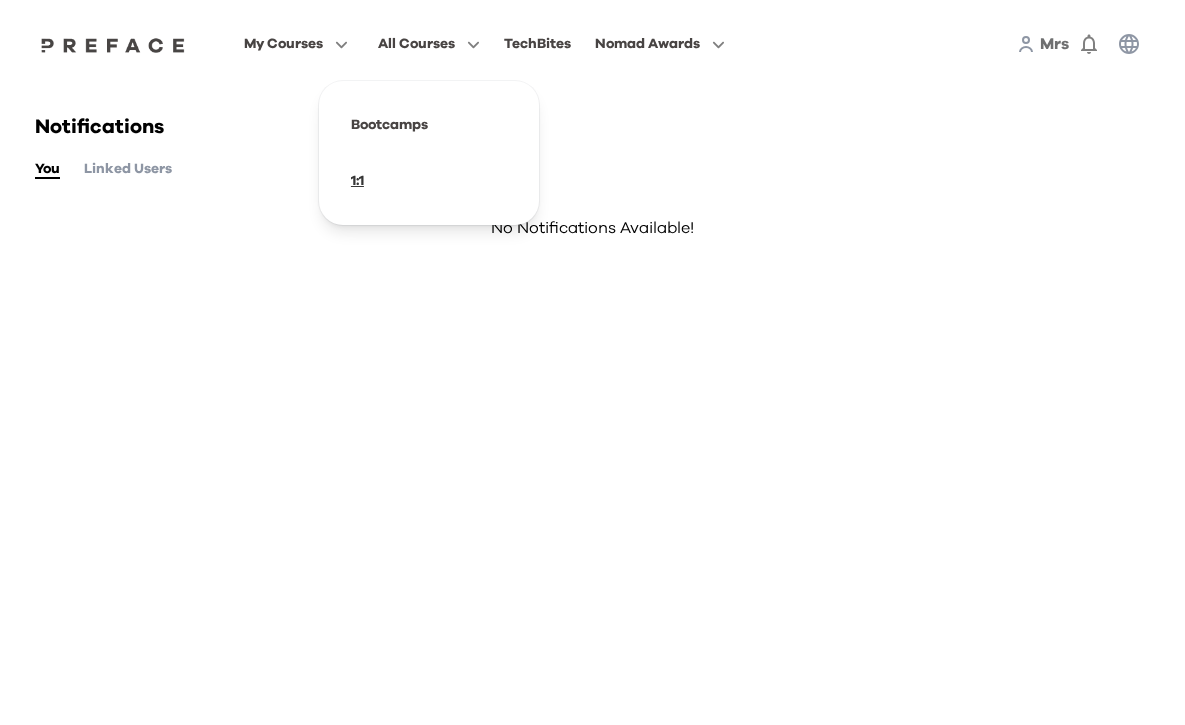 click at bounding box center [429, 181] 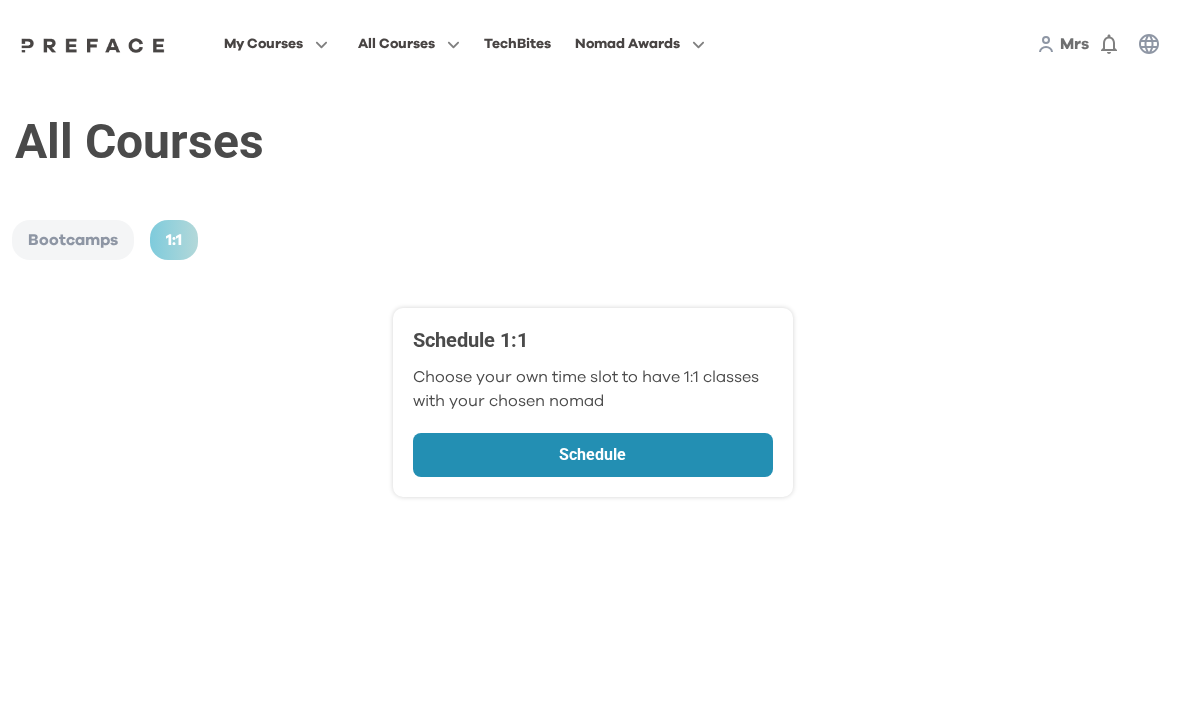 scroll, scrollTop: 0, scrollLeft: 0, axis: both 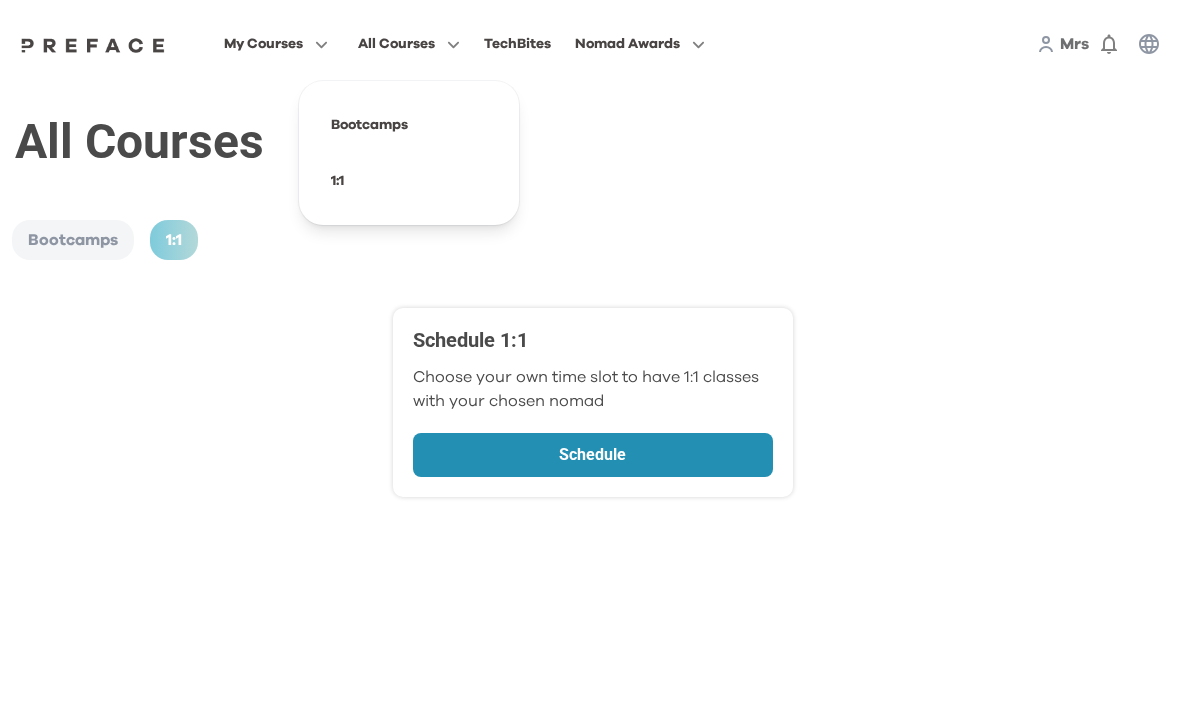 click 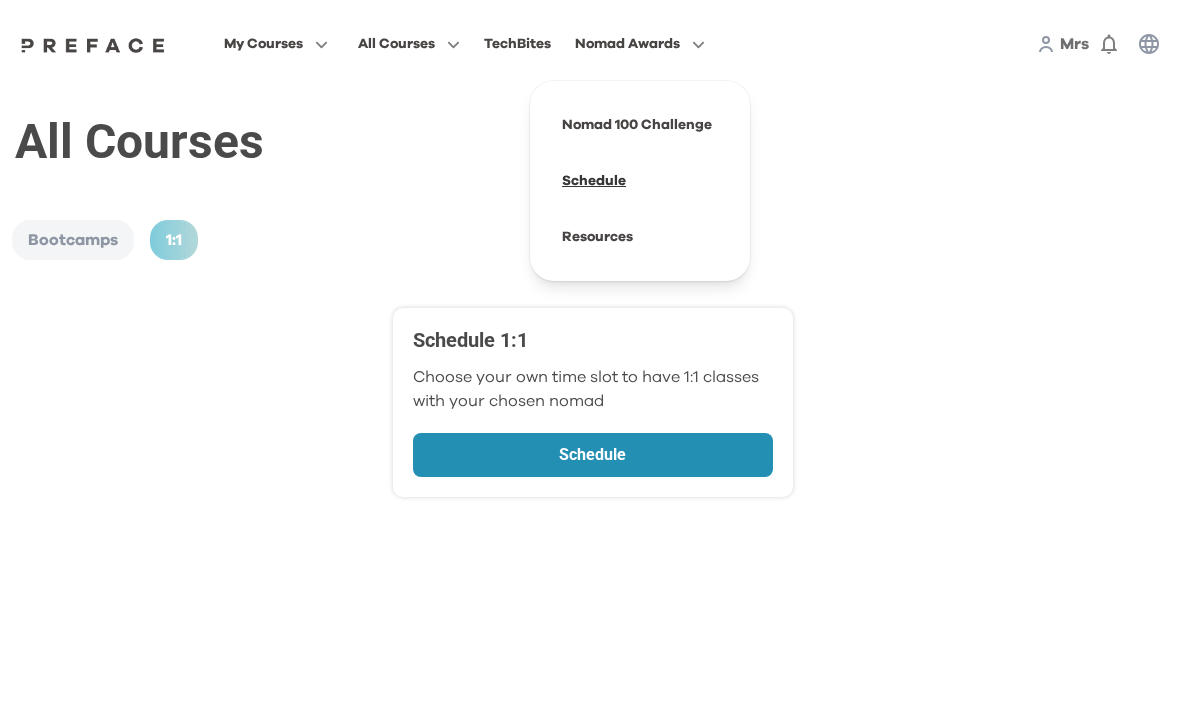 click at bounding box center [640, 181] 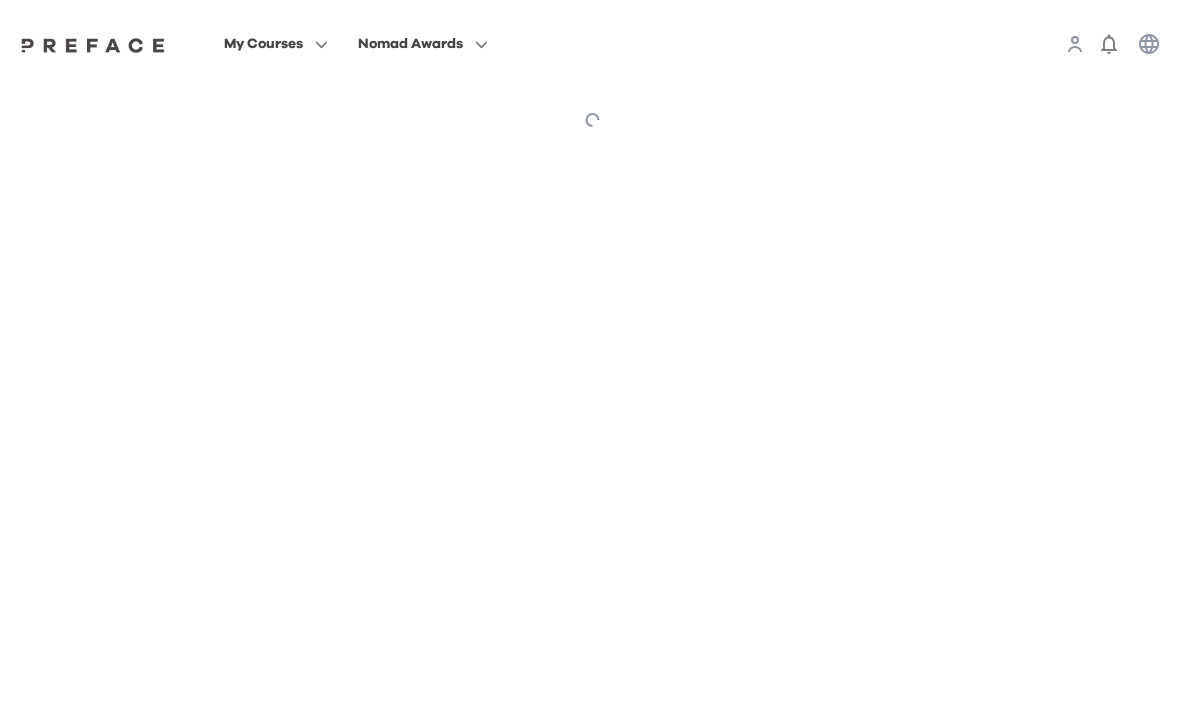 scroll, scrollTop: 0, scrollLeft: 0, axis: both 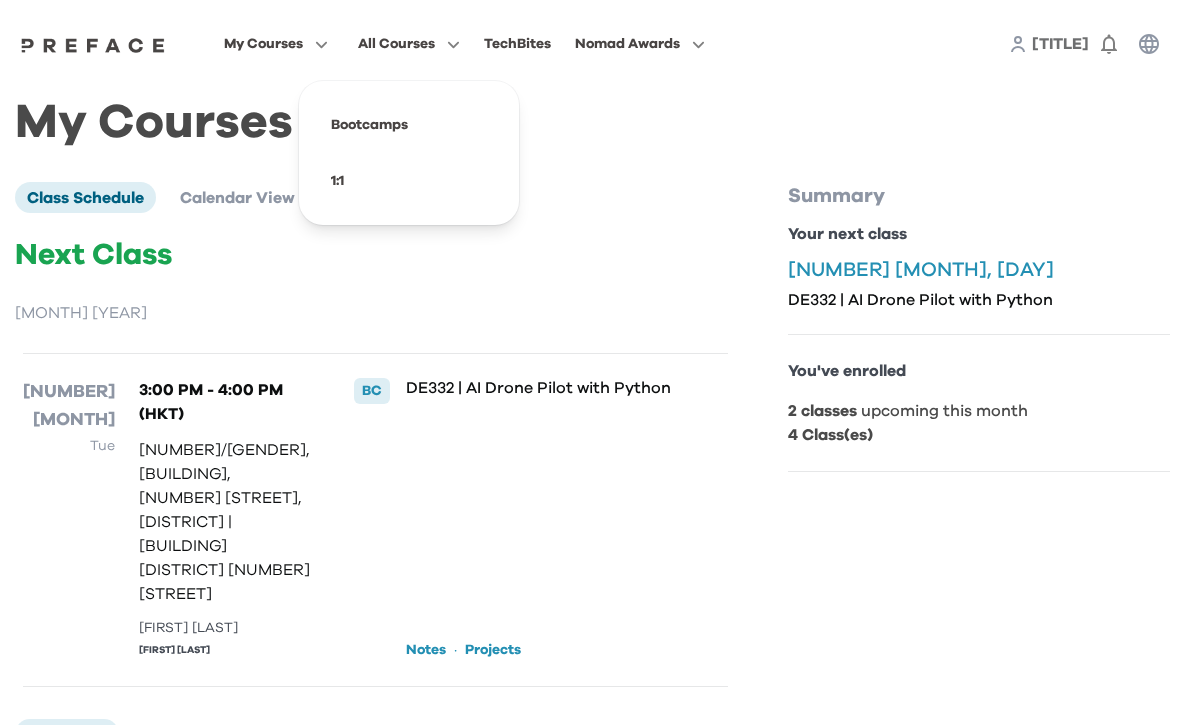 click on "All Courses" at bounding box center (396, 44) 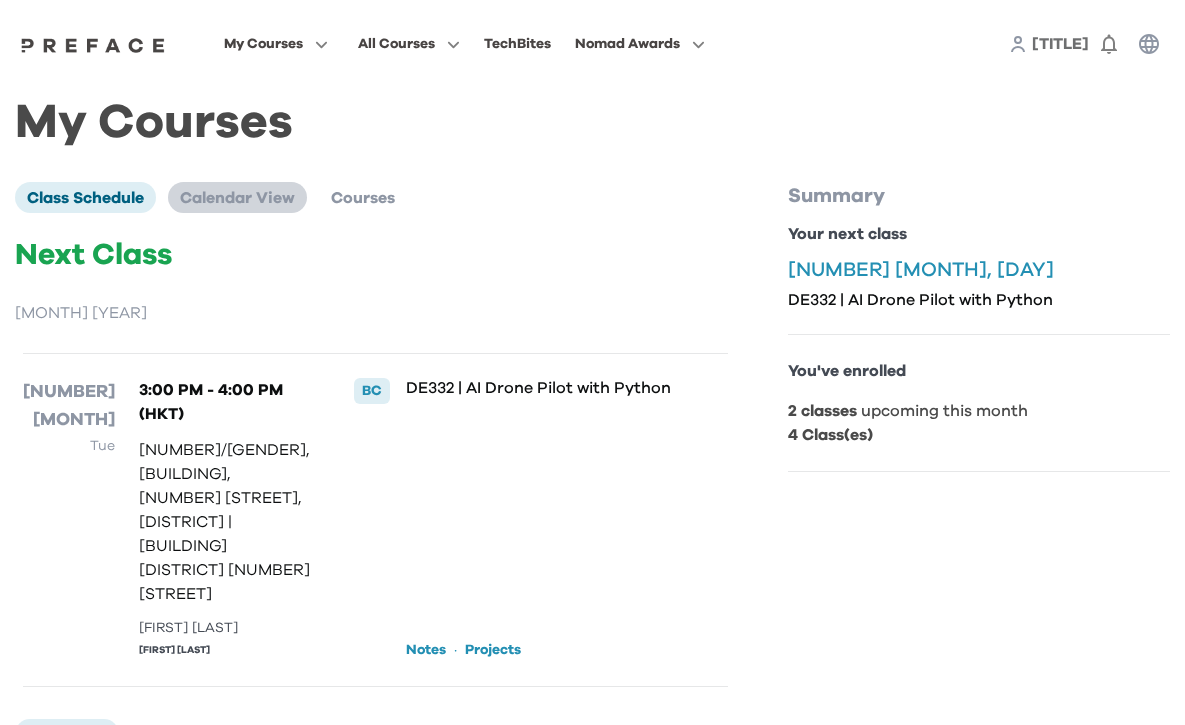 click on "Calendar View" at bounding box center (237, 197) 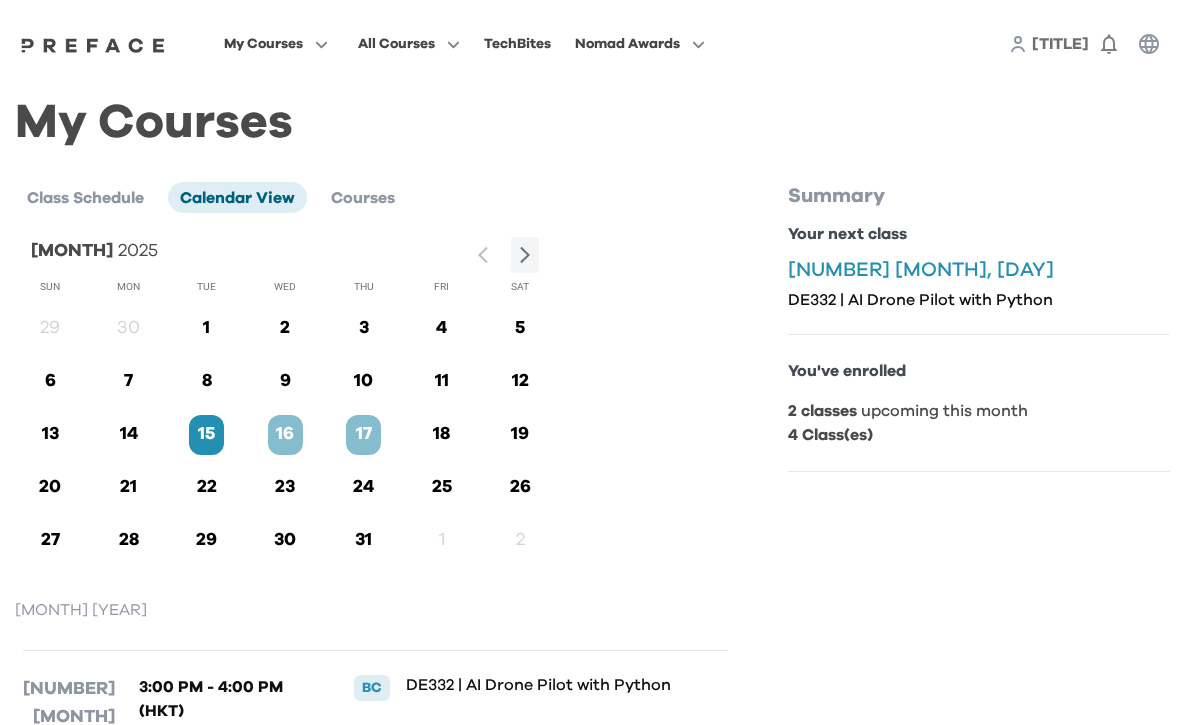 scroll, scrollTop: 0, scrollLeft: 0, axis: both 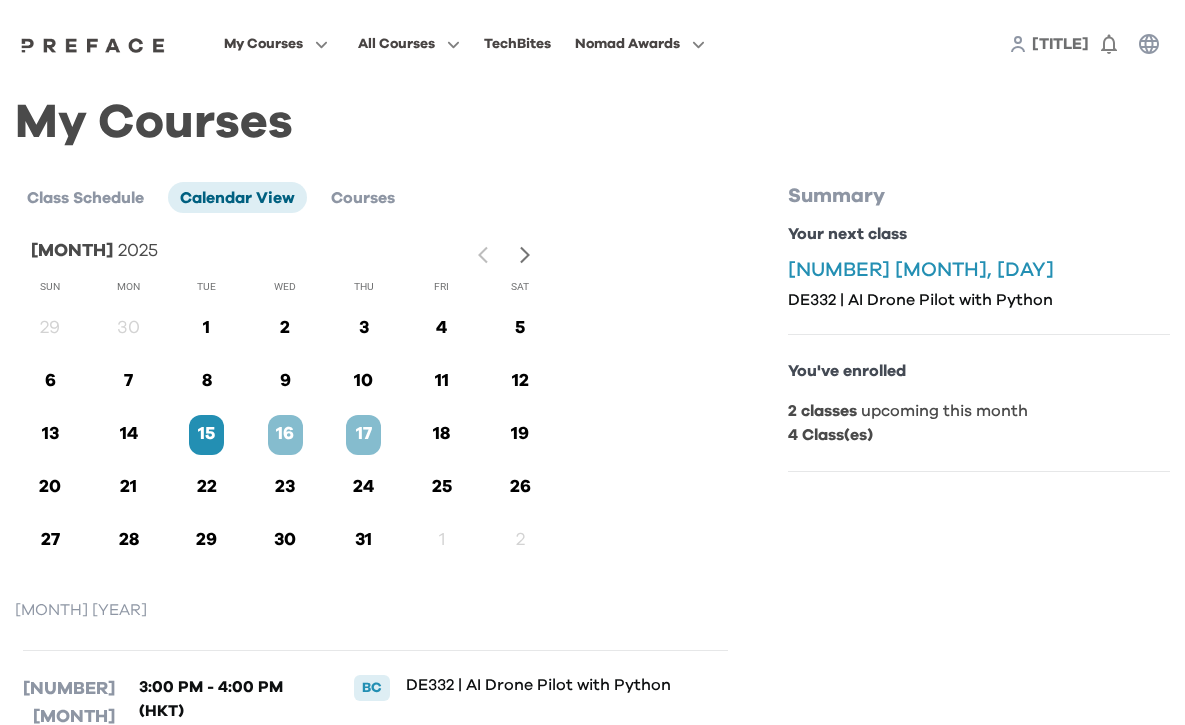click 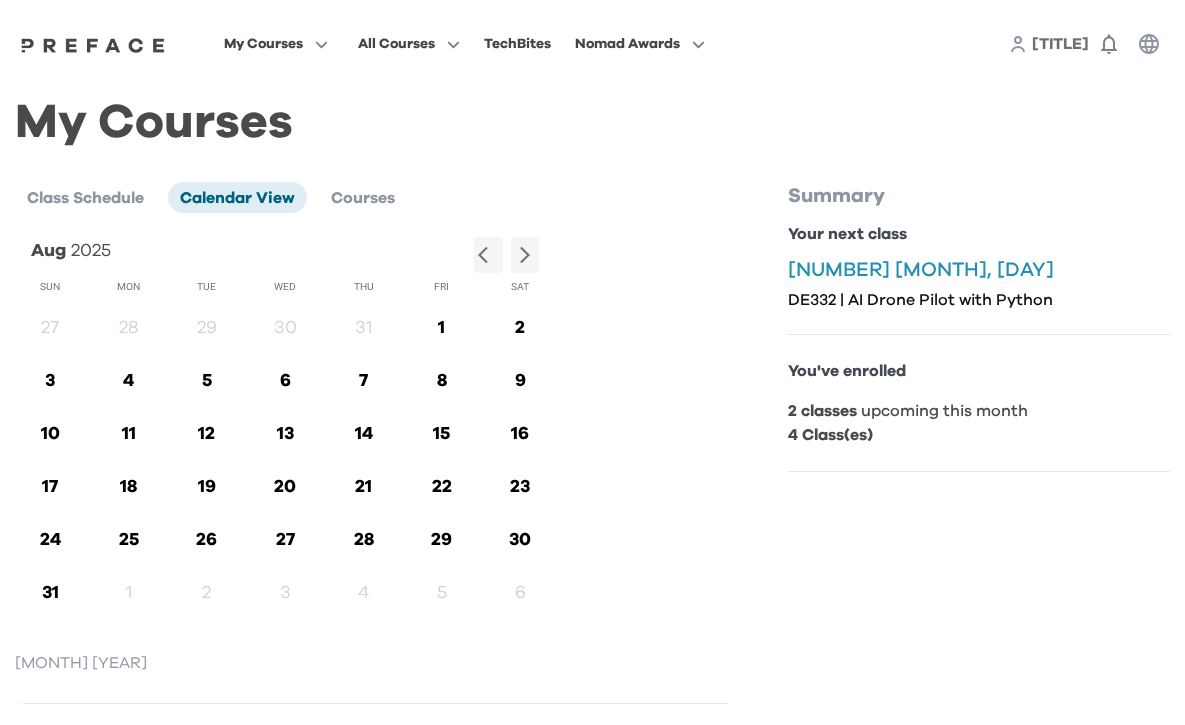 click on "Aug   2025" at bounding box center [285, 255] 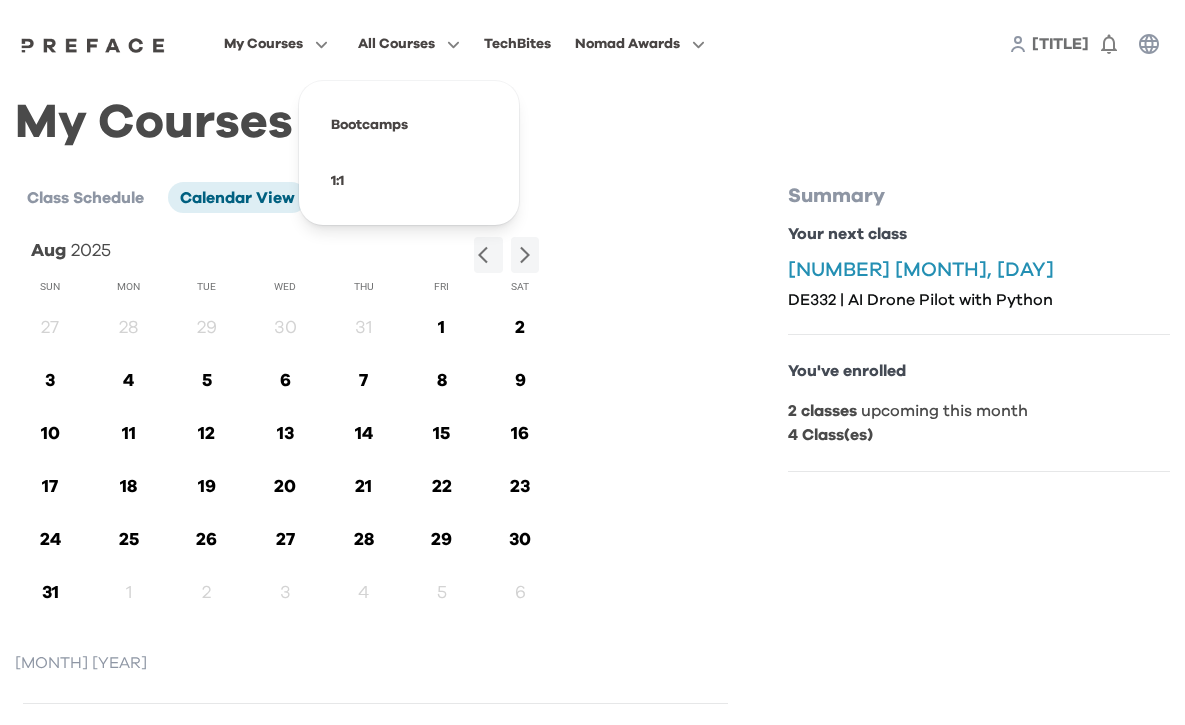 click on "All Courses" at bounding box center [396, 44] 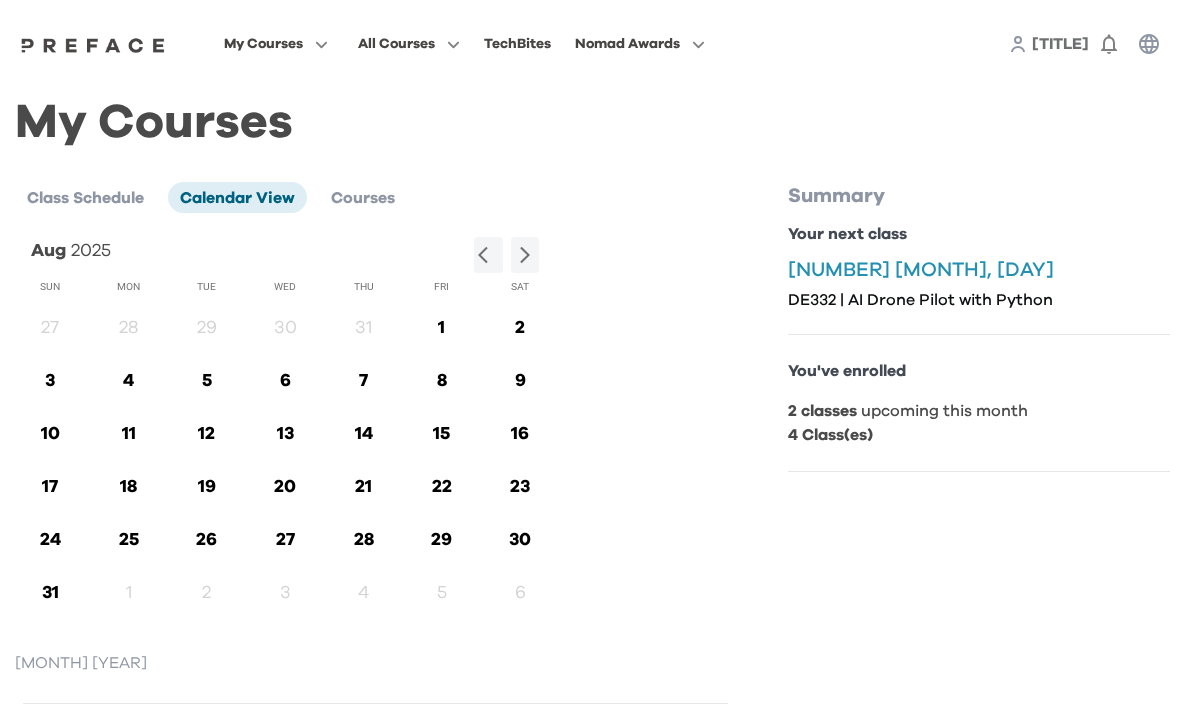 click on "My Courses All Courses TechBites Nomad Awards Mrs 0" at bounding box center [592, 44] 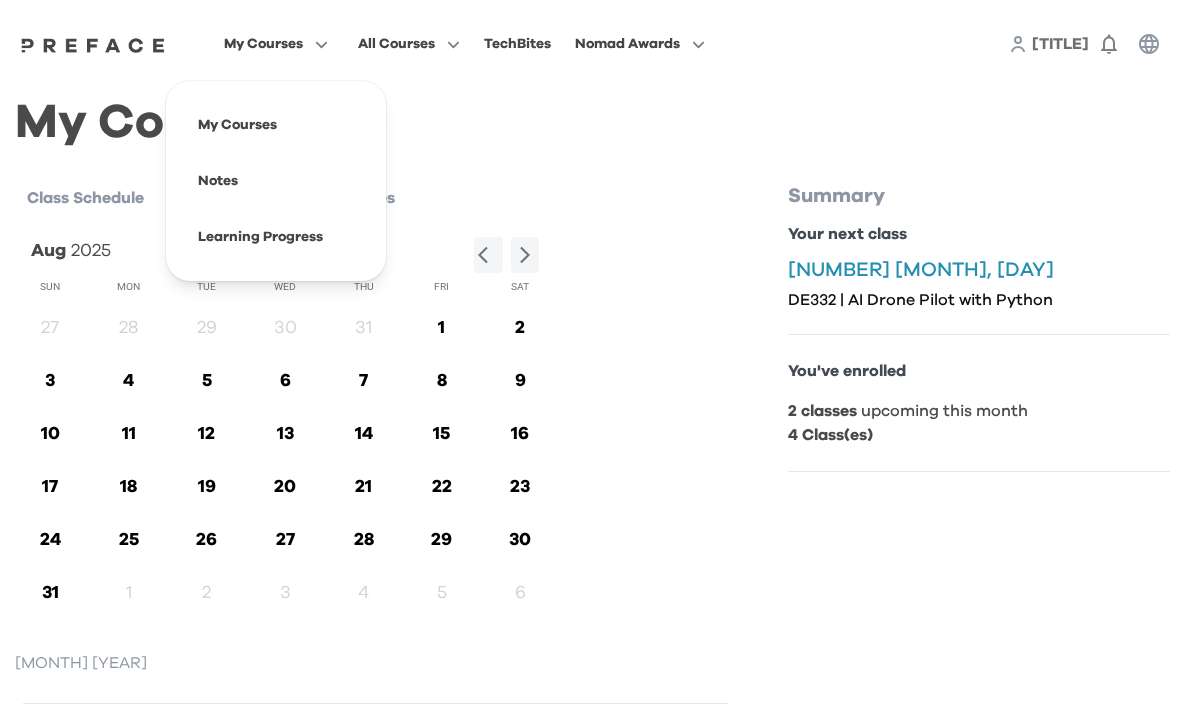 click on "My Courses" at bounding box center [276, 44] 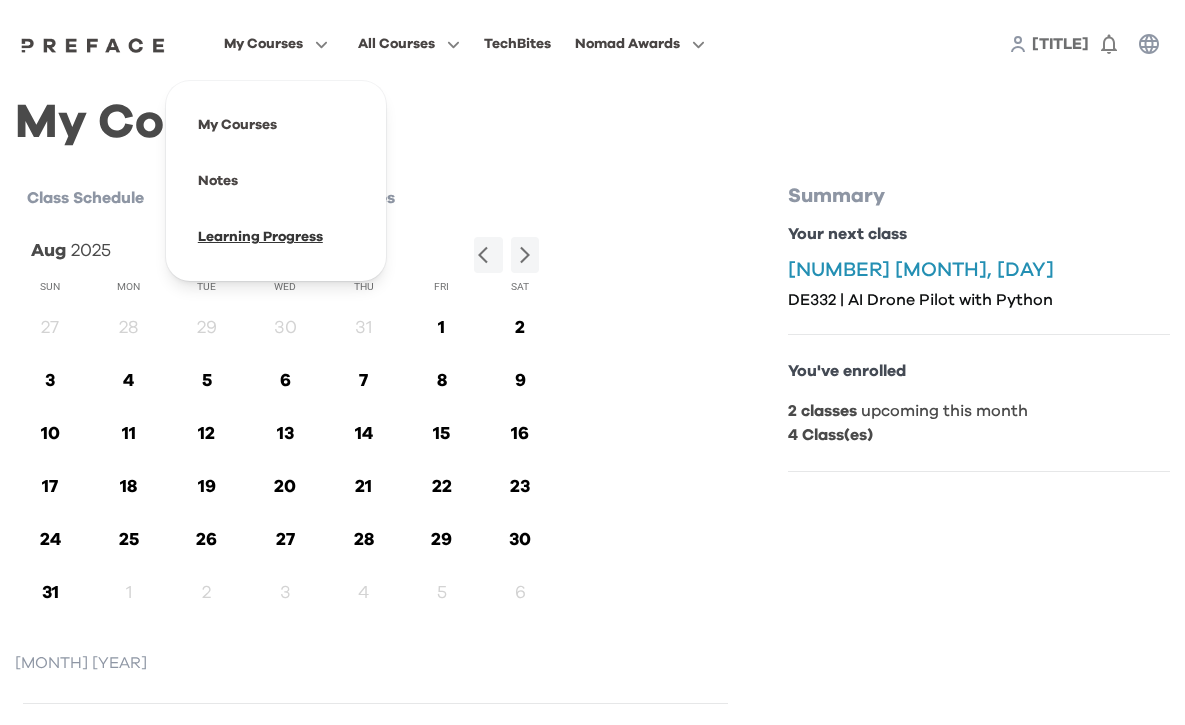 click at bounding box center [276, 237] 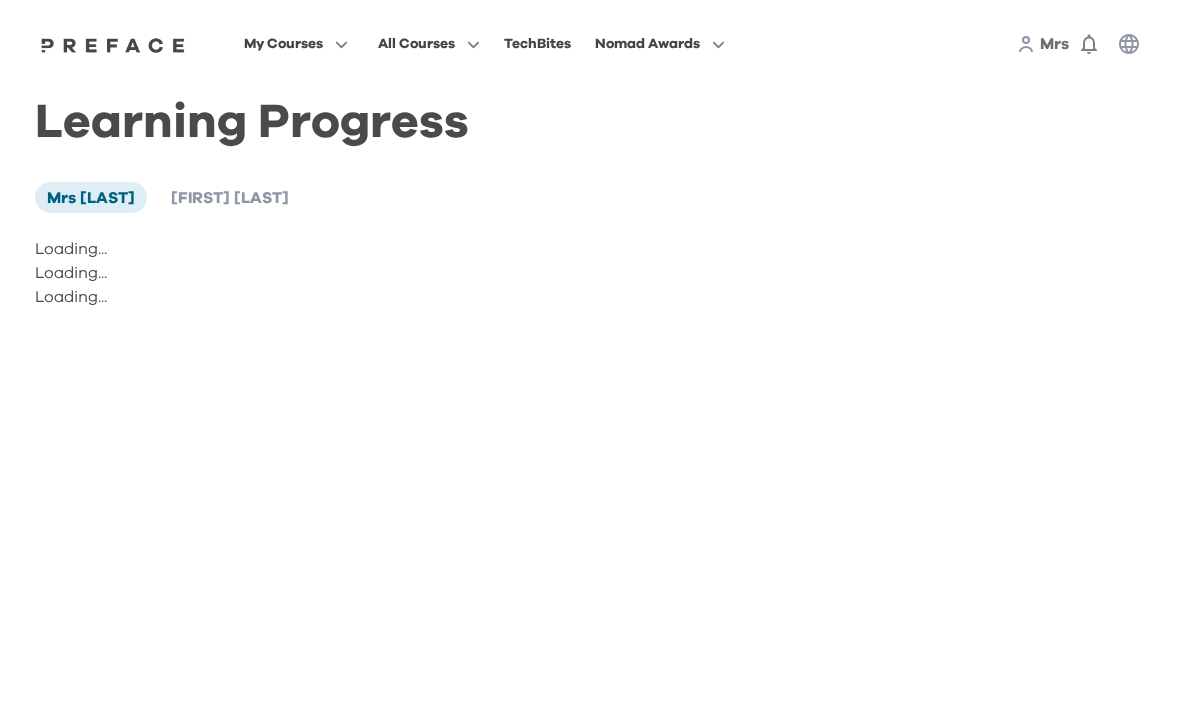 scroll, scrollTop: 0, scrollLeft: 0, axis: both 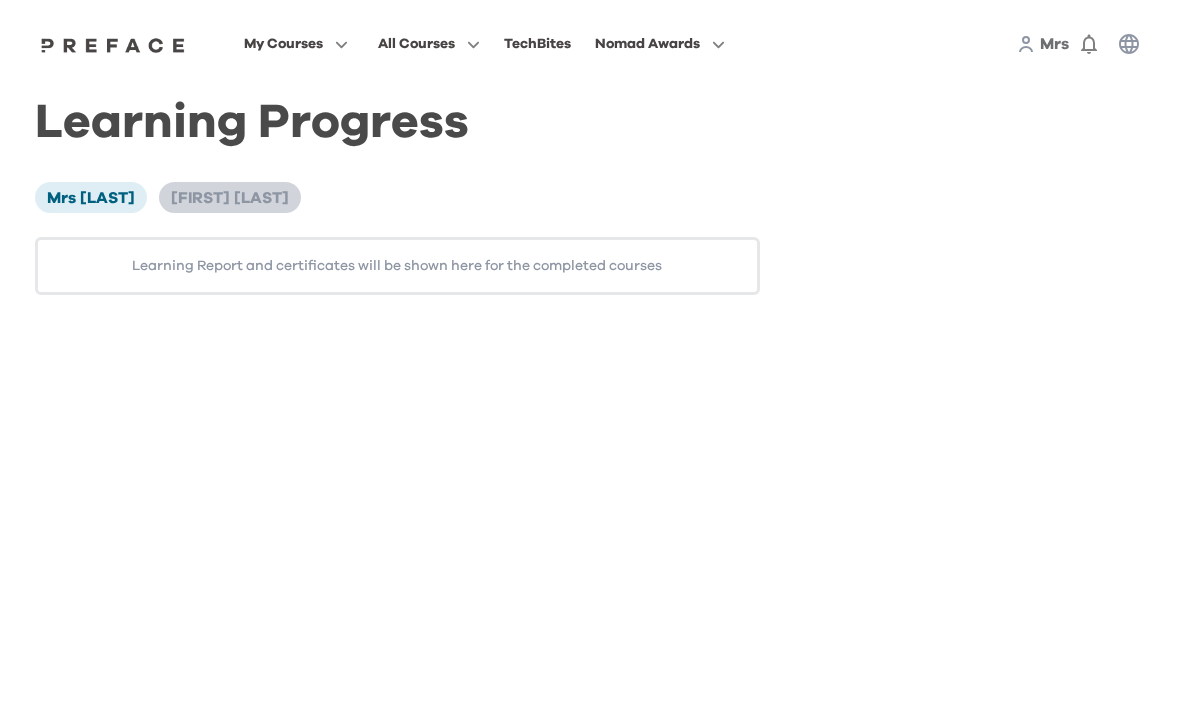 click on "[FIRST] [LAST]" at bounding box center [230, 198] 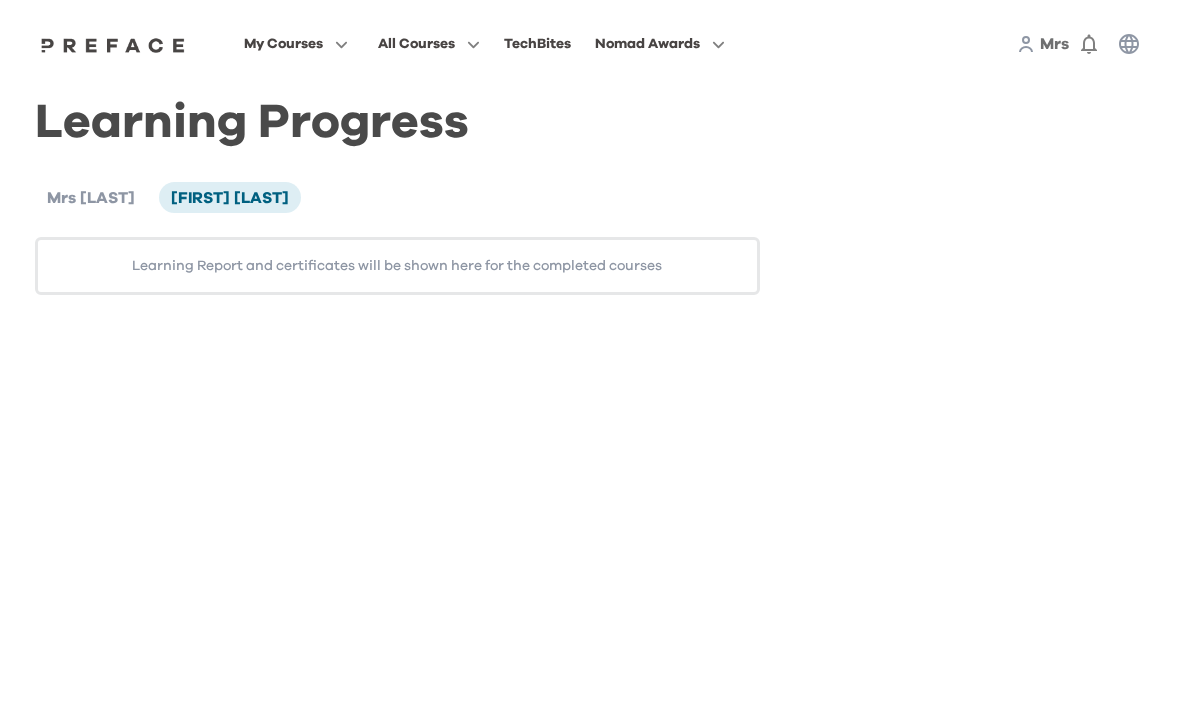 click on "Learning Report and certificates will be shown here for the completed courses" at bounding box center (397, 266) 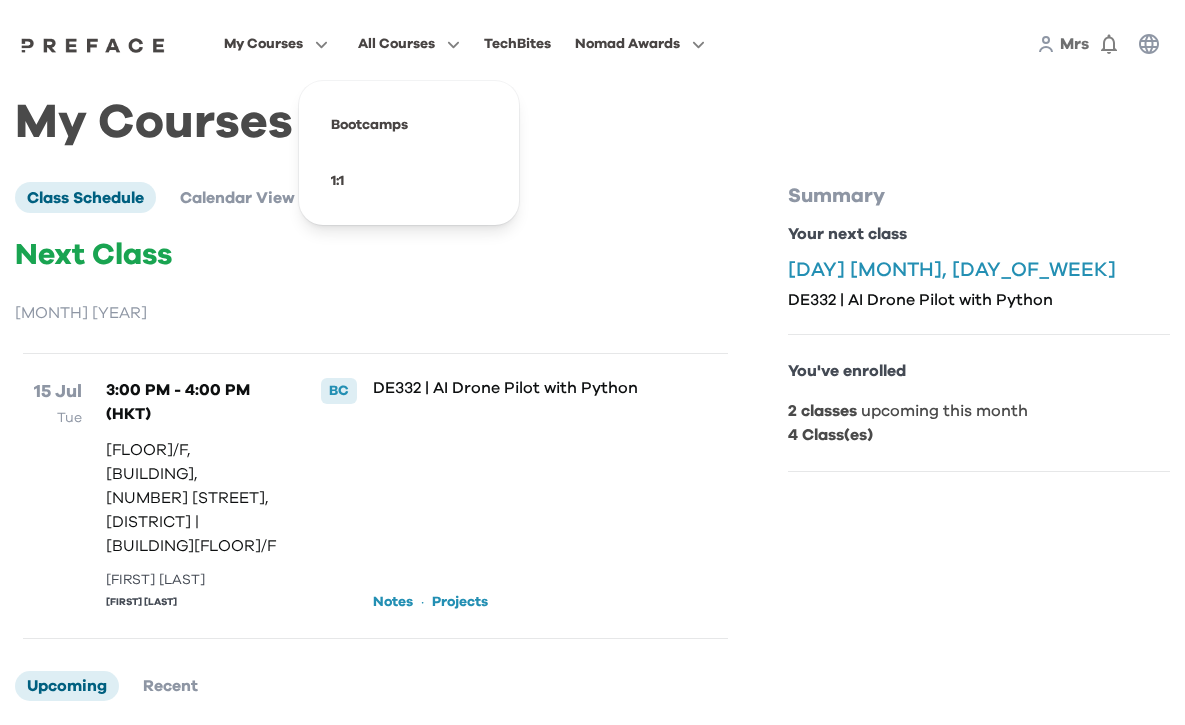 click on "All Courses" at bounding box center (409, 44) 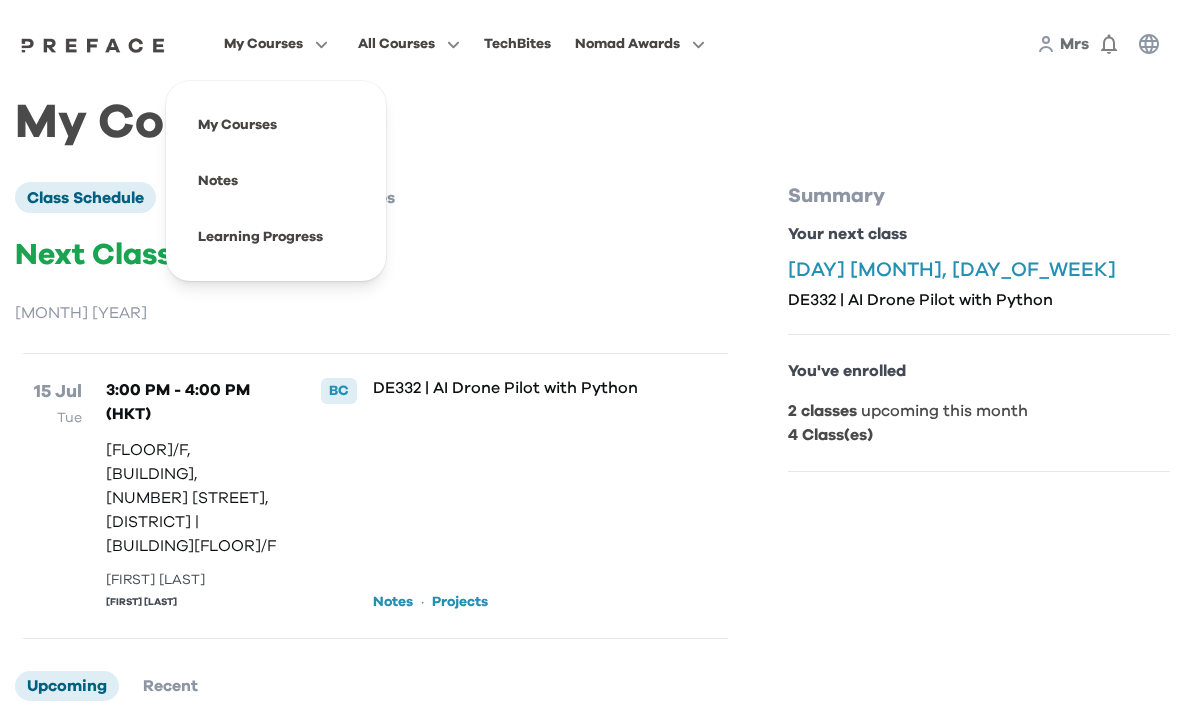 click 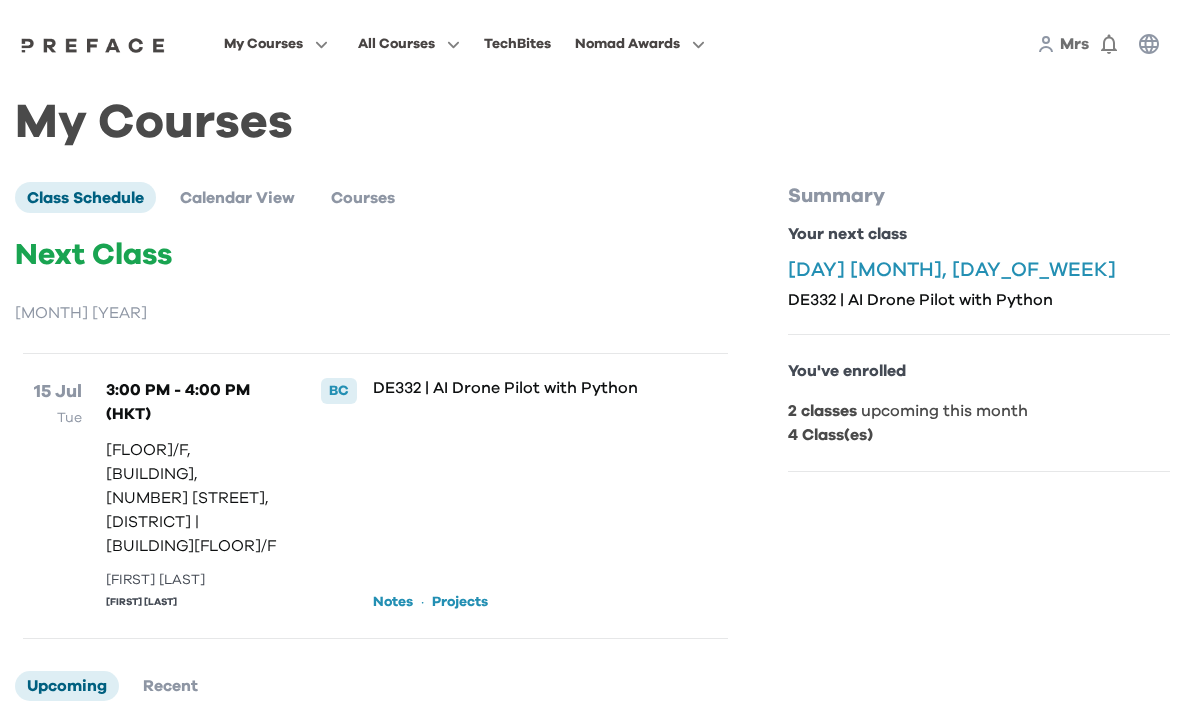 click on "My Courses" at bounding box center [592, 123] 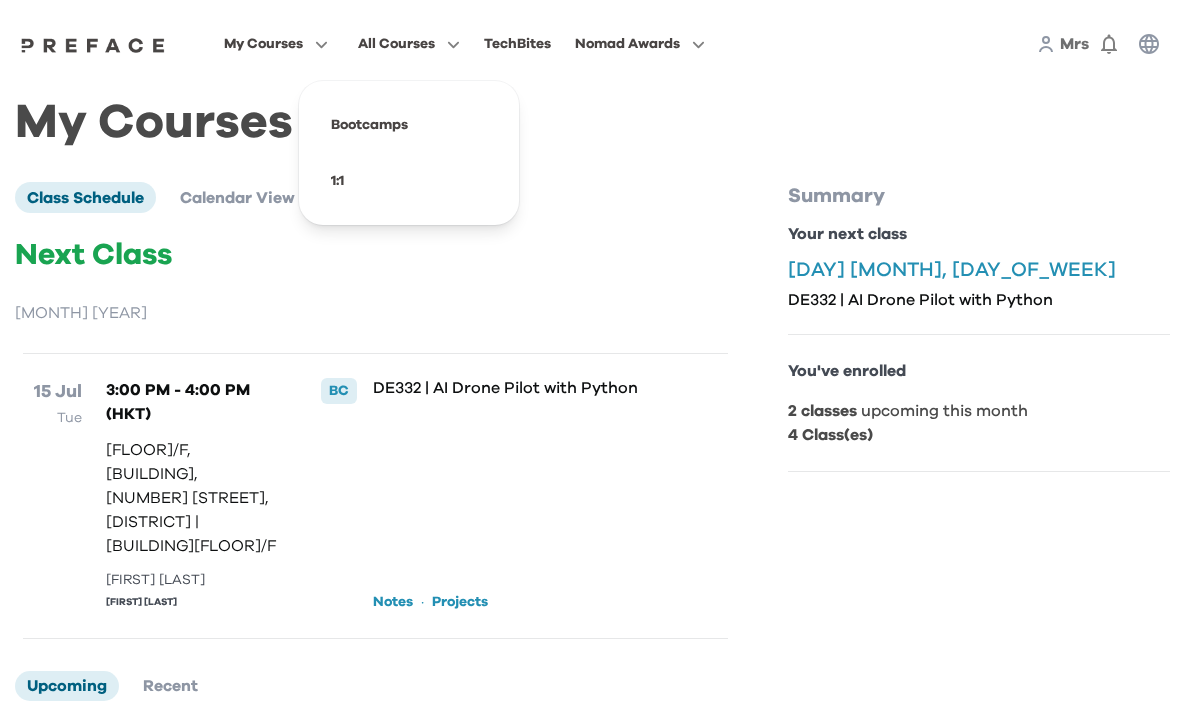 click on "All Courses" at bounding box center (396, 44) 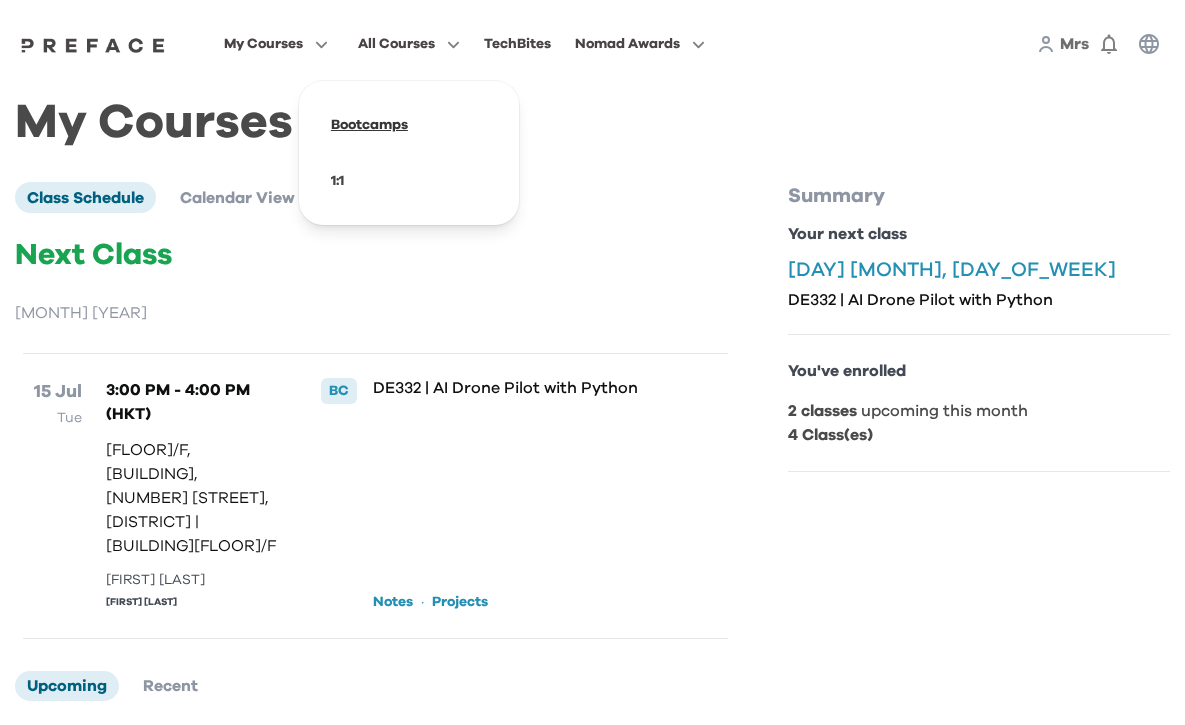 click at bounding box center [409, 125] 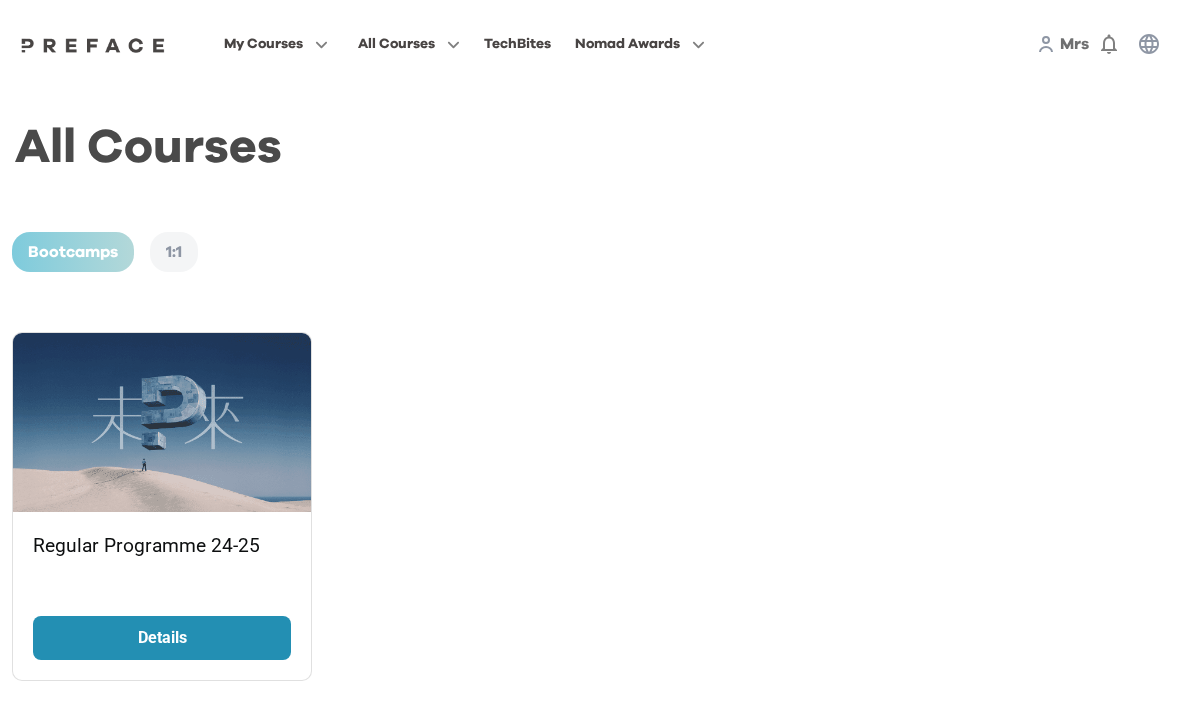 scroll, scrollTop: 0, scrollLeft: 0, axis: both 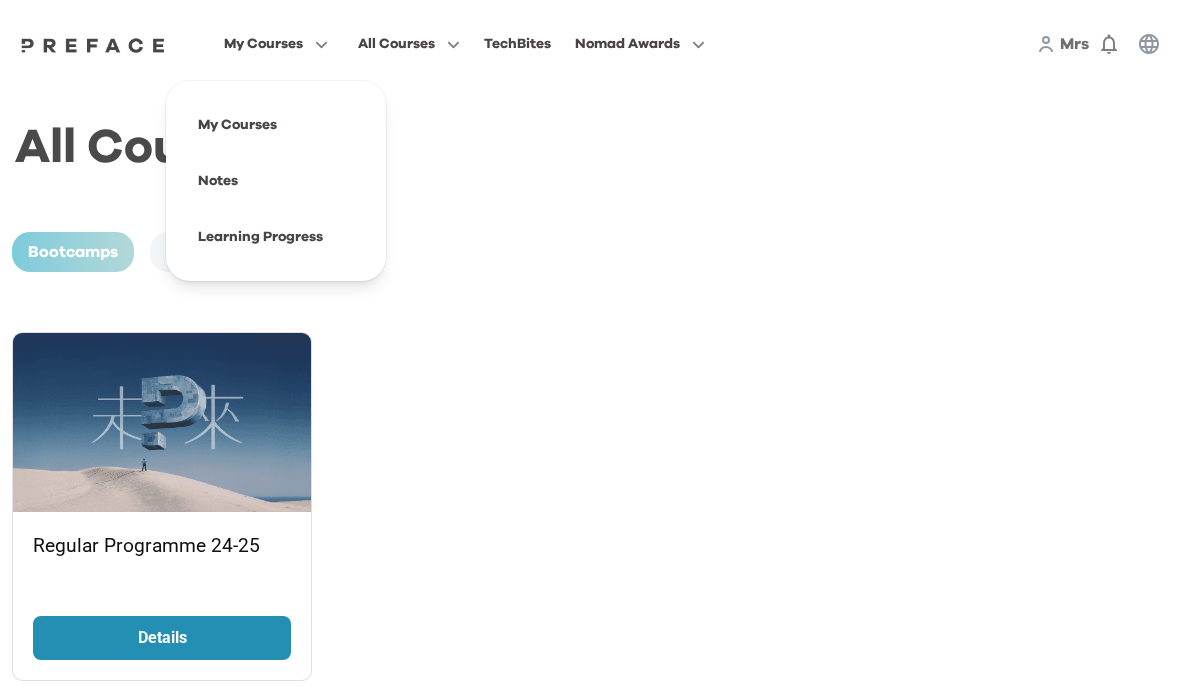 click on "My Courses" at bounding box center [276, 44] 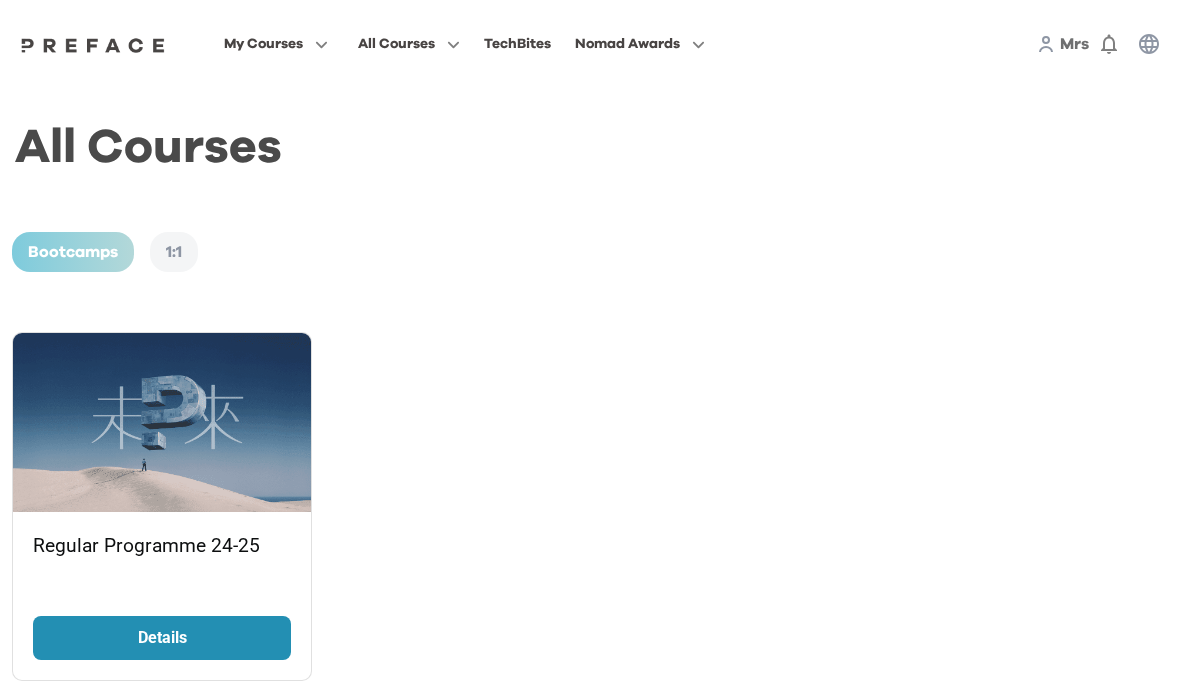 click on "My Courses My Courses Notes Learning Progress All Courses TechBites Nomad Awards Mrs [NUMBER]" at bounding box center [592, 44] 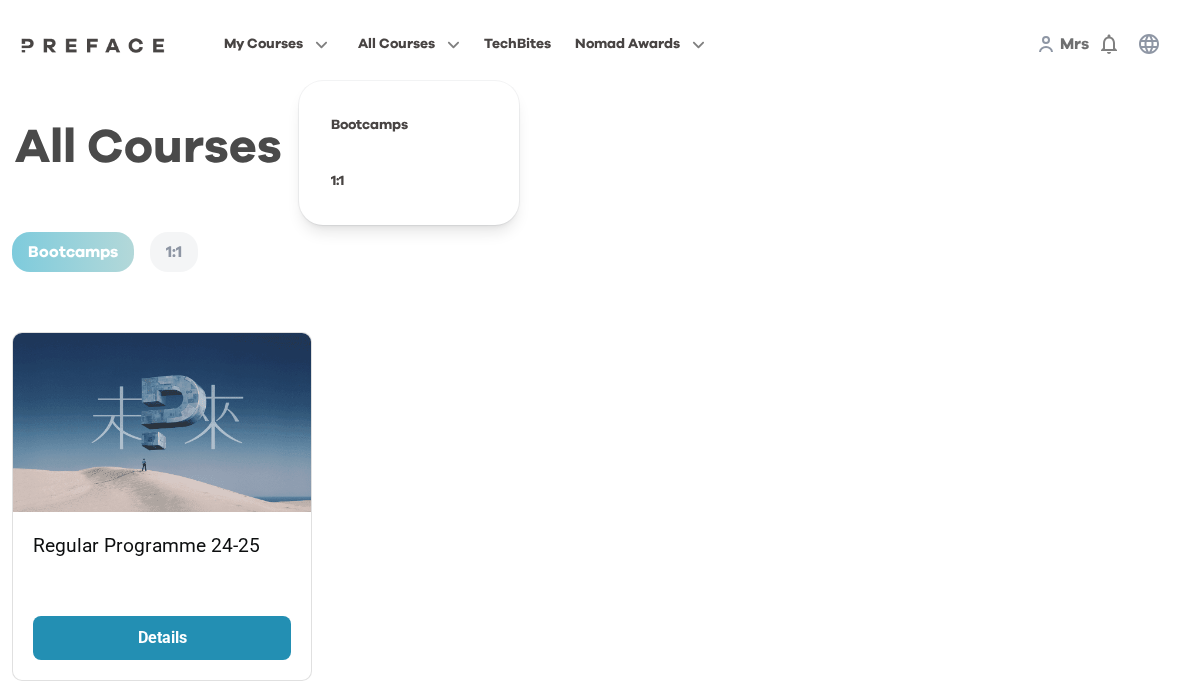 click on "All Courses" at bounding box center (396, 44) 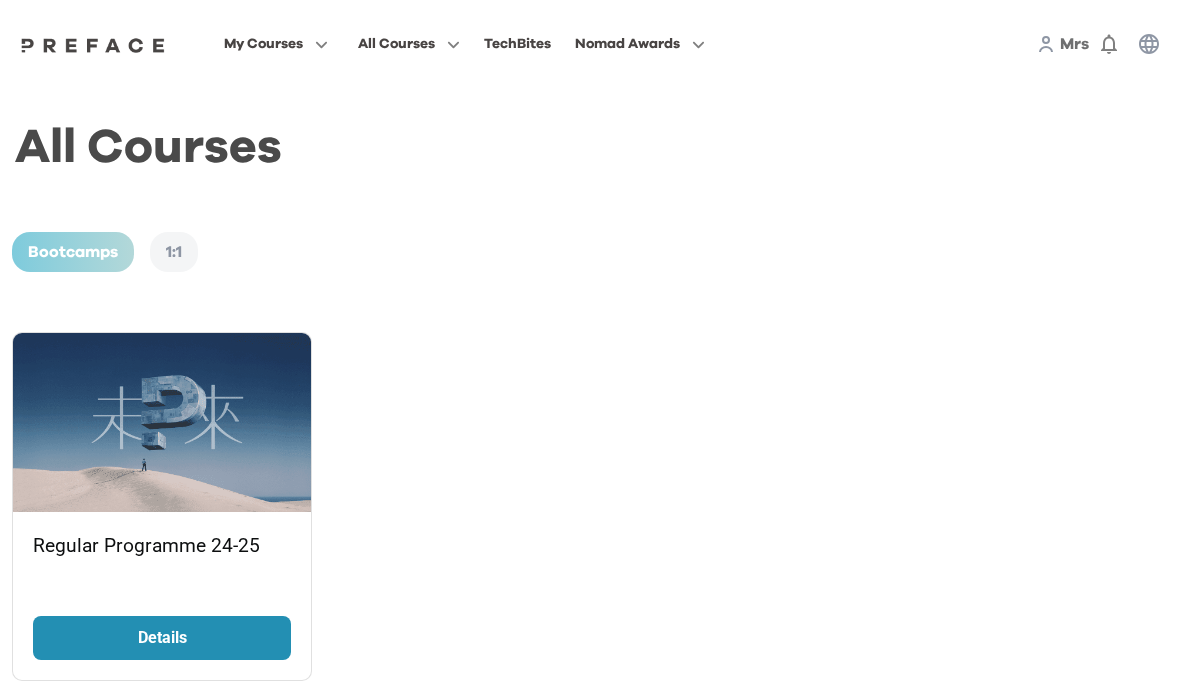 click on "1:1" at bounding box center [174, 252] 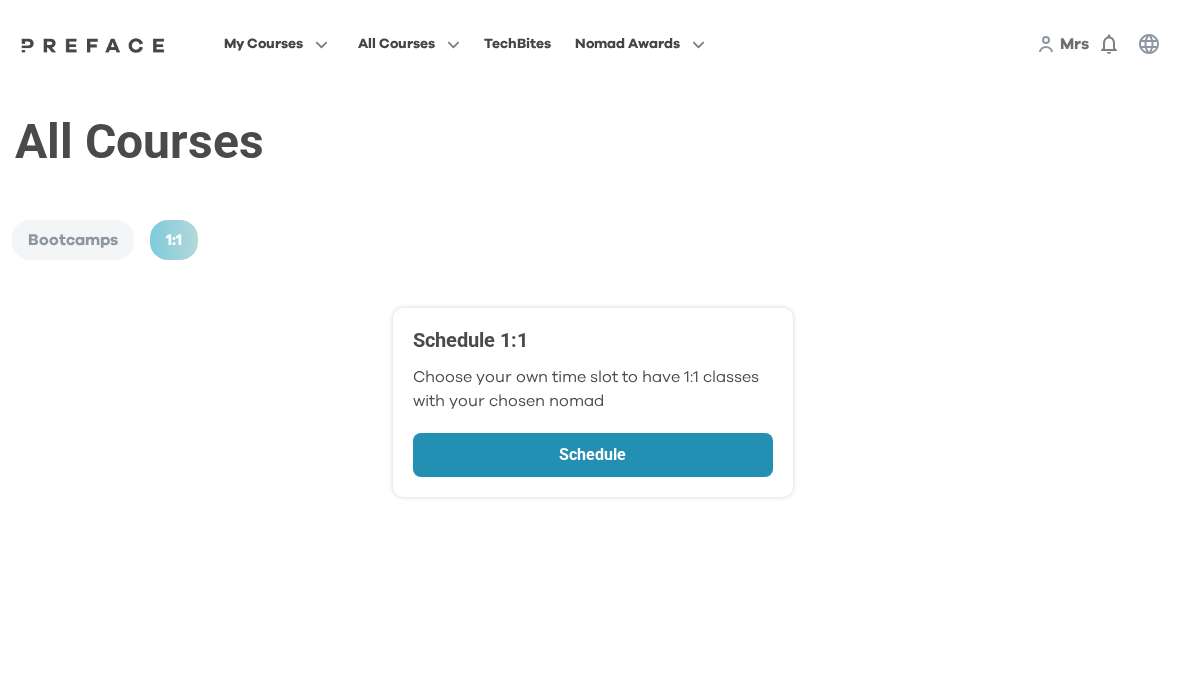 click on "Schedule" at bounding box center [593, 455] 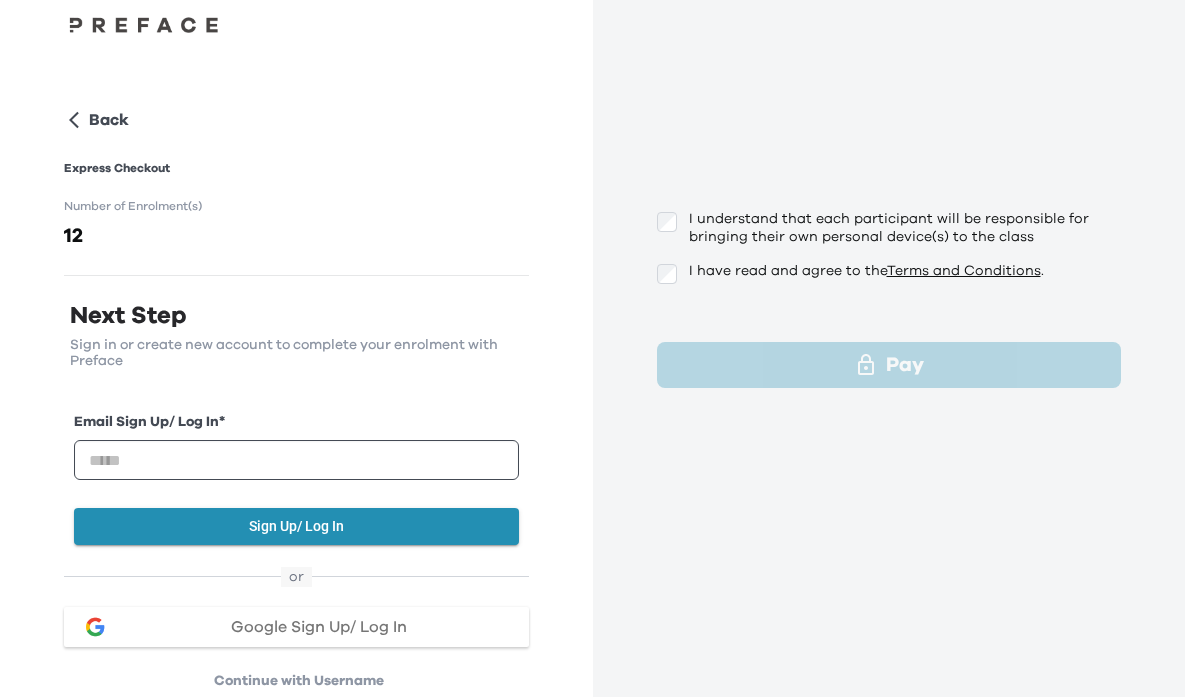 scroll, scrollTop: 0, scrollLeft: 0, axis: both 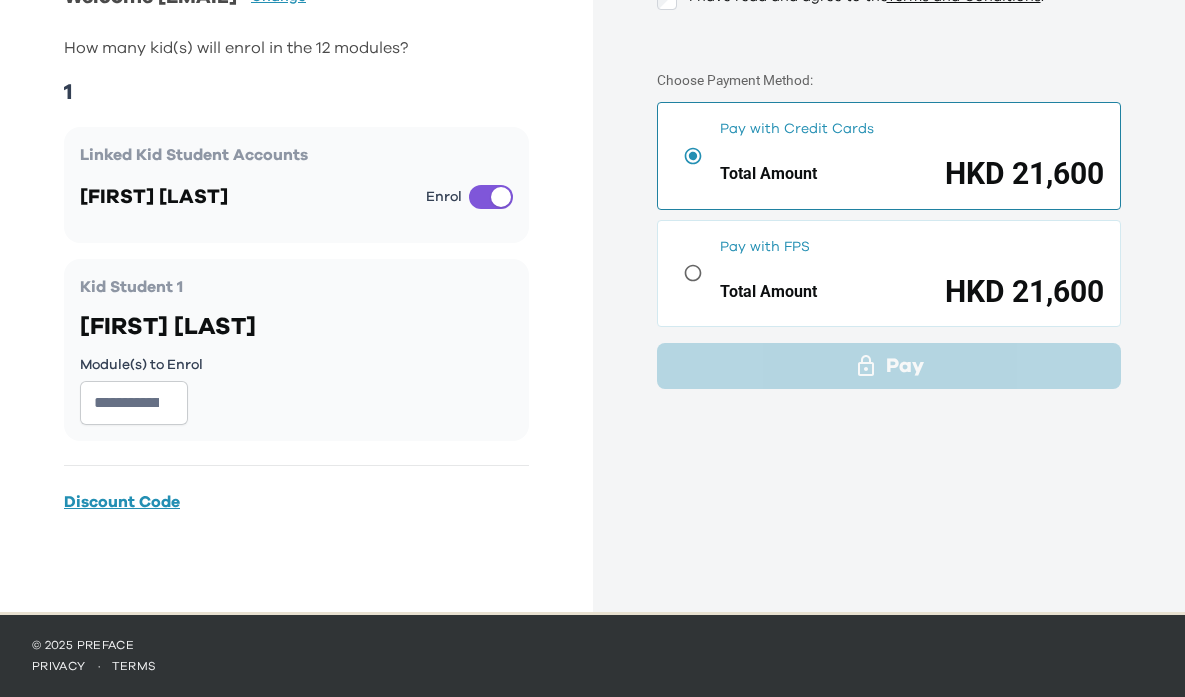 click on "Discount Code" at bounding box center (122, 502) 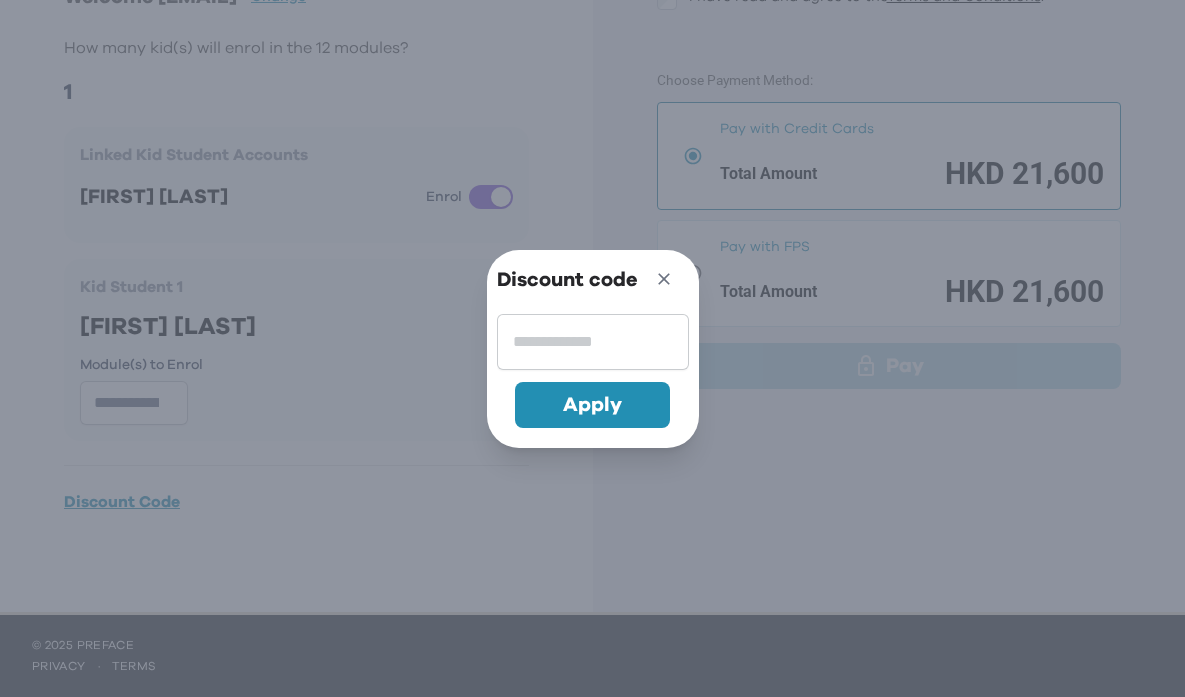 click on "Close" at bounding box center (664, 283) 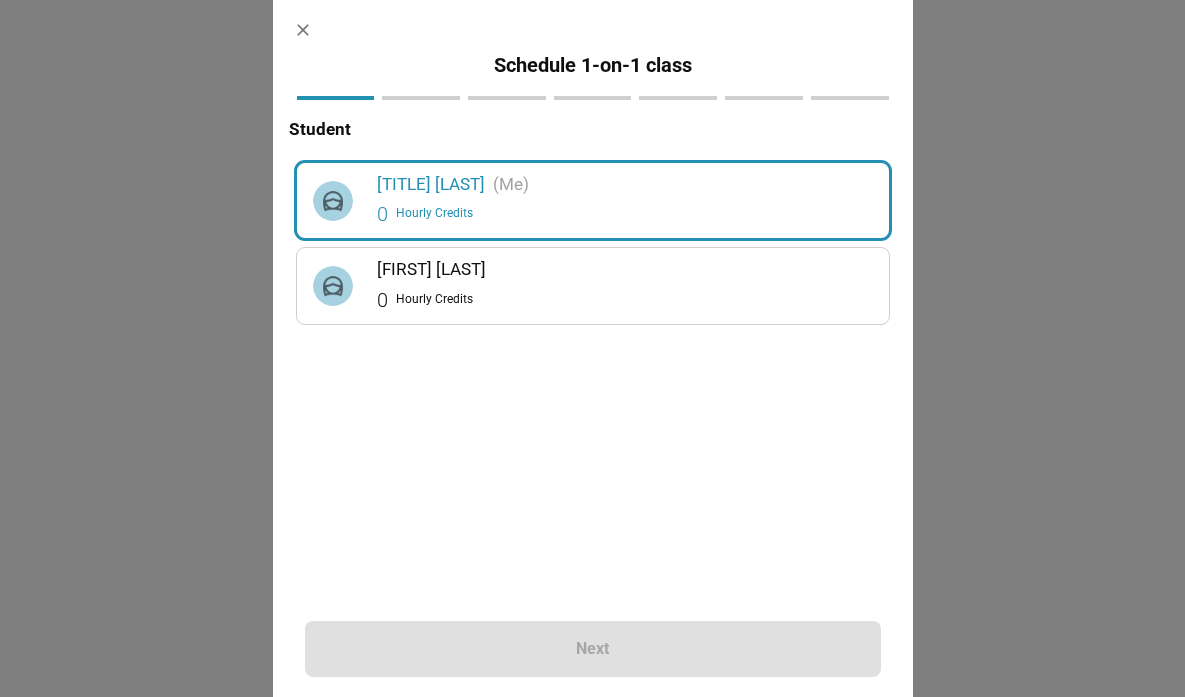 scroll, scrollTop: 0, scrollLeft: 0, axis: both 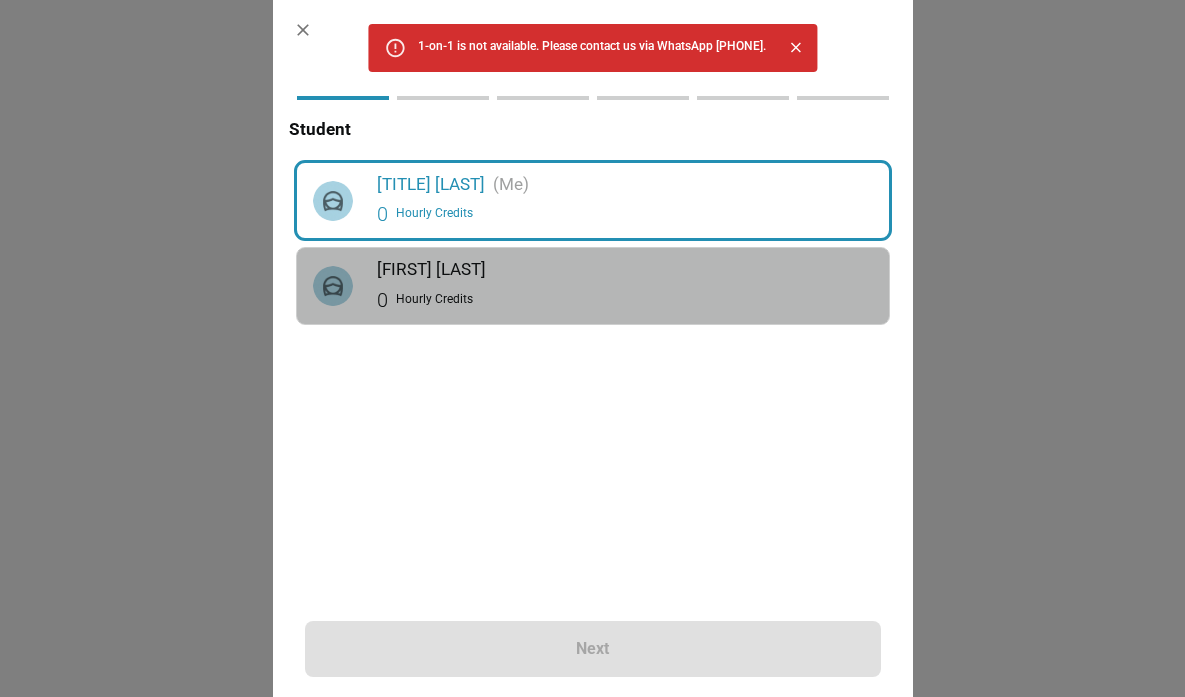 click on "[FIRST] [LAST]" at bounding box center (625, 269) 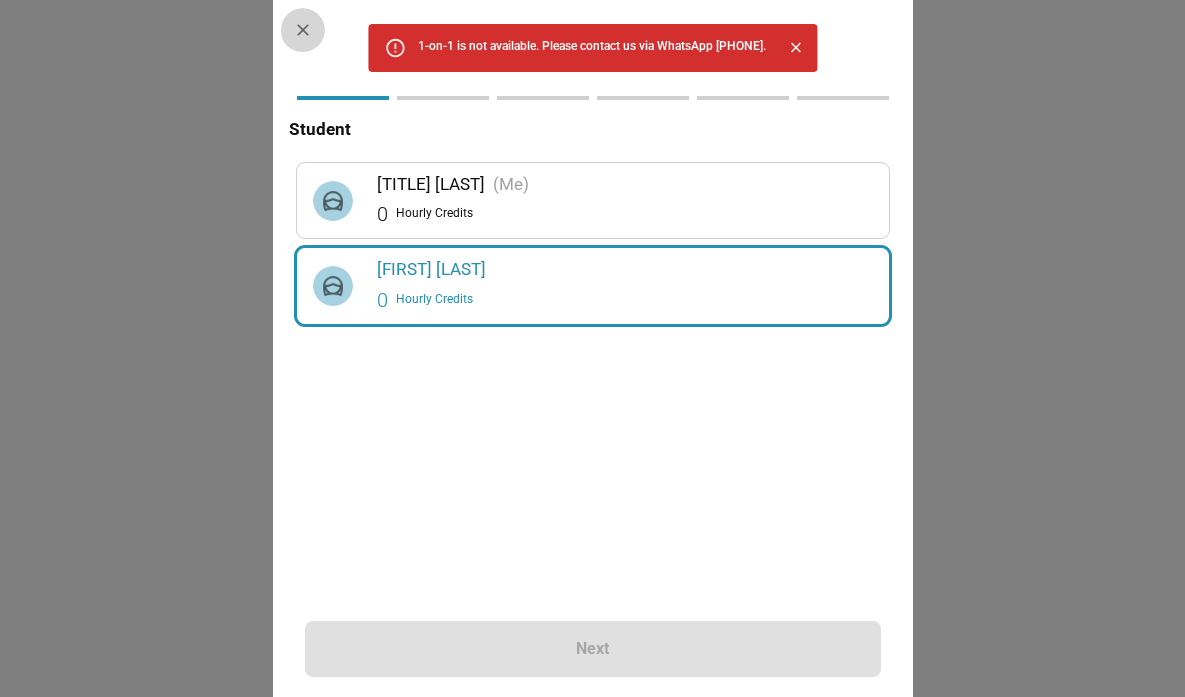 click 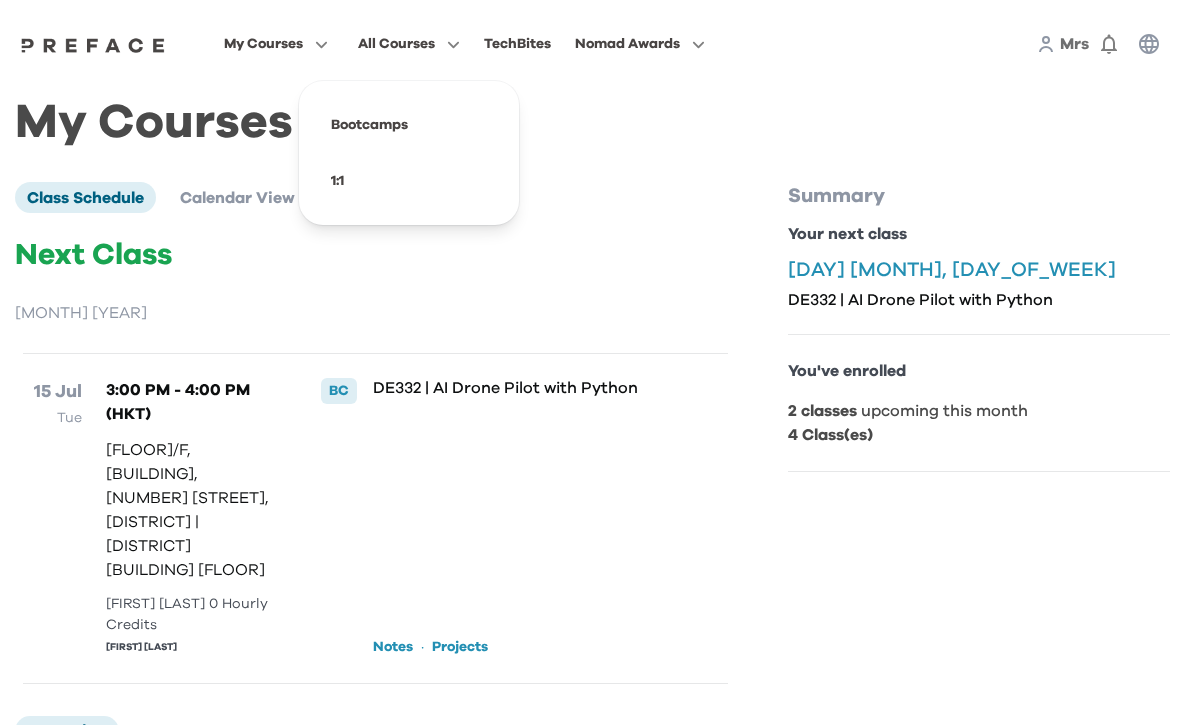 click on "All Courses" at bounding box center (396, 44) 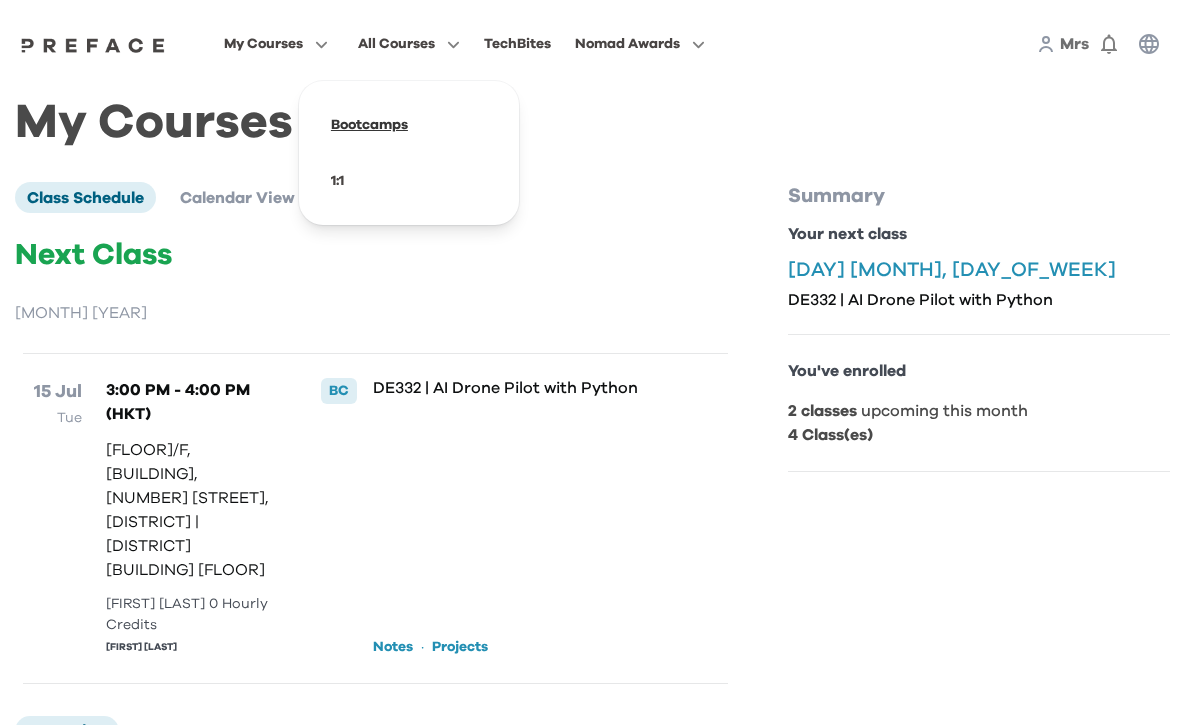 click at bounding box center (409, 125) 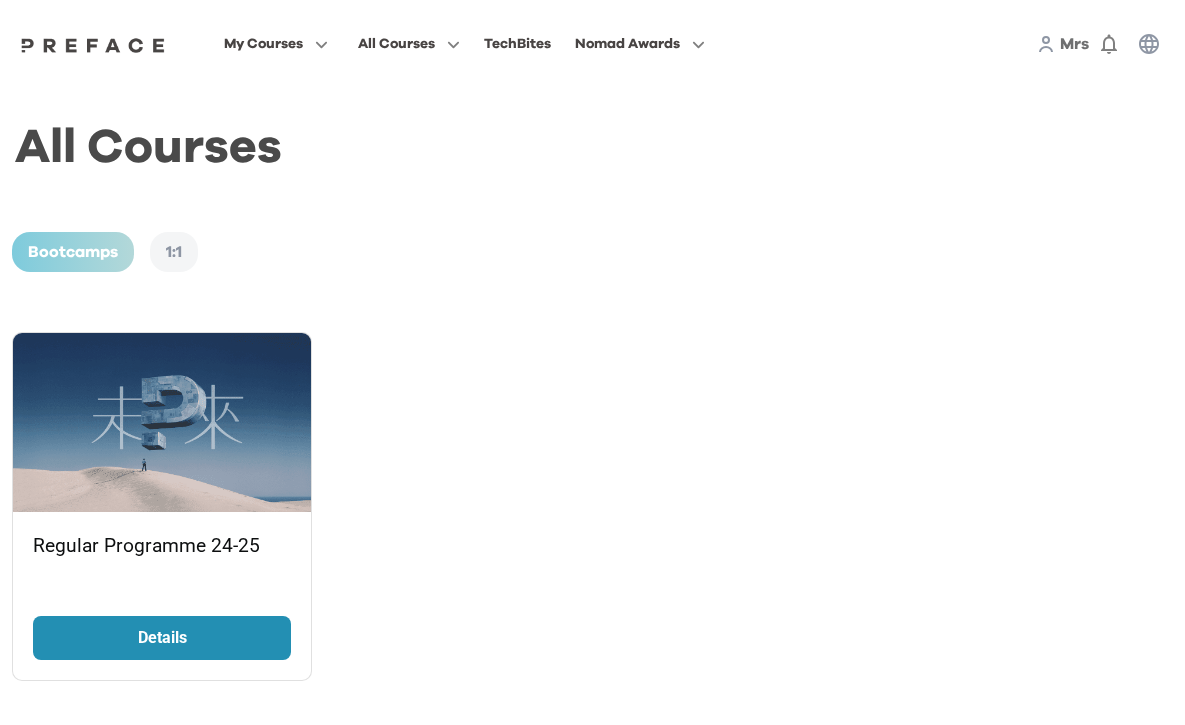 scroll, scrollTop: 0, scrollLeft: 0, axis: both 